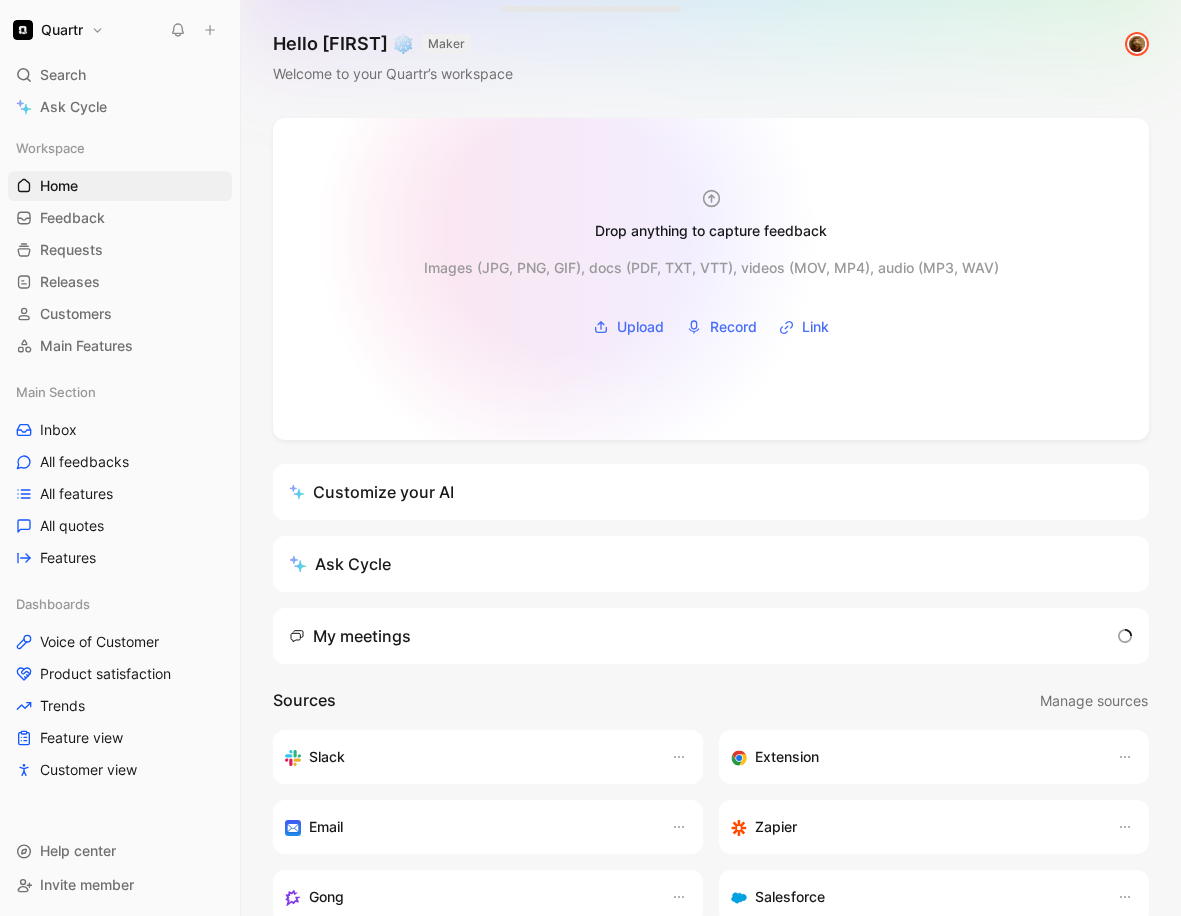 scroll, scrollTop: 0, scrollLeft: 0, axis: both 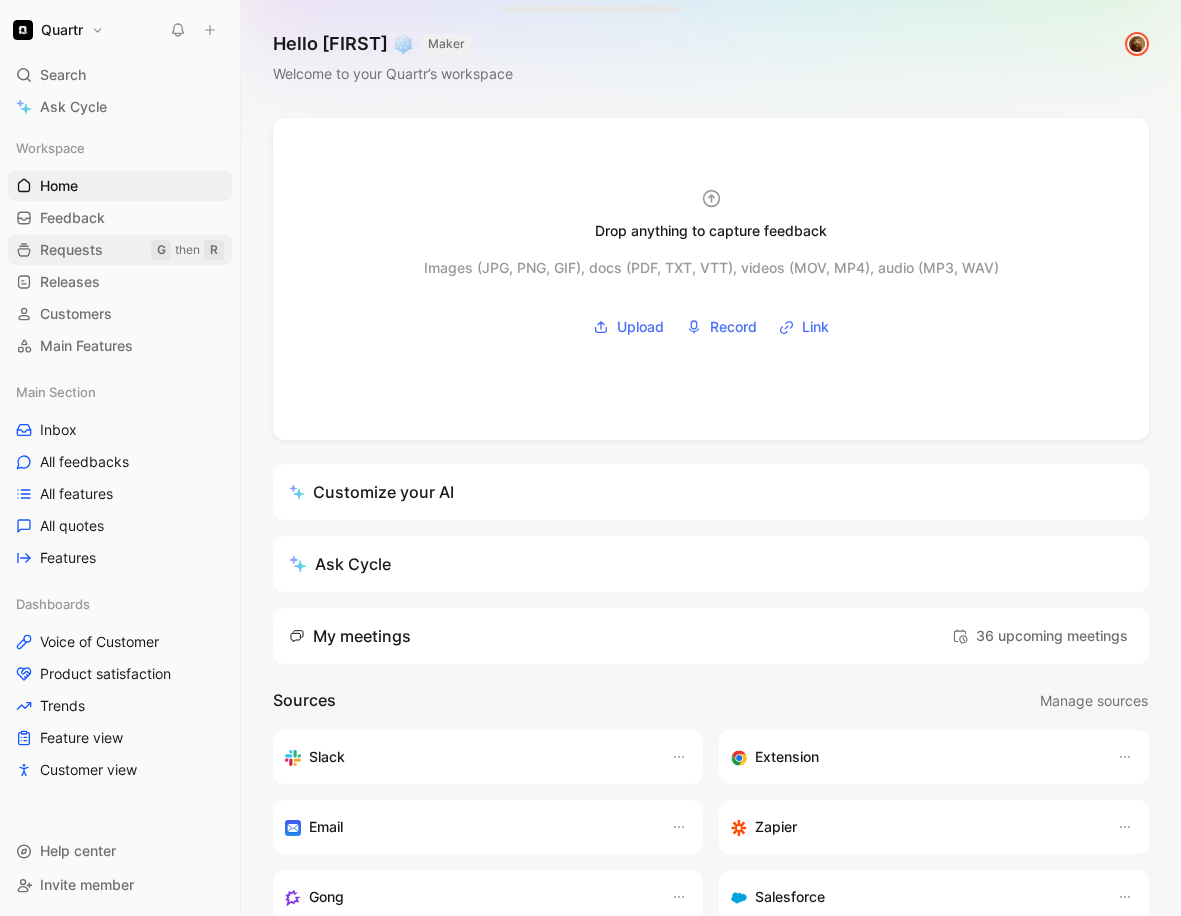 click on "Requests G then R" at bounding box center [120, 250] 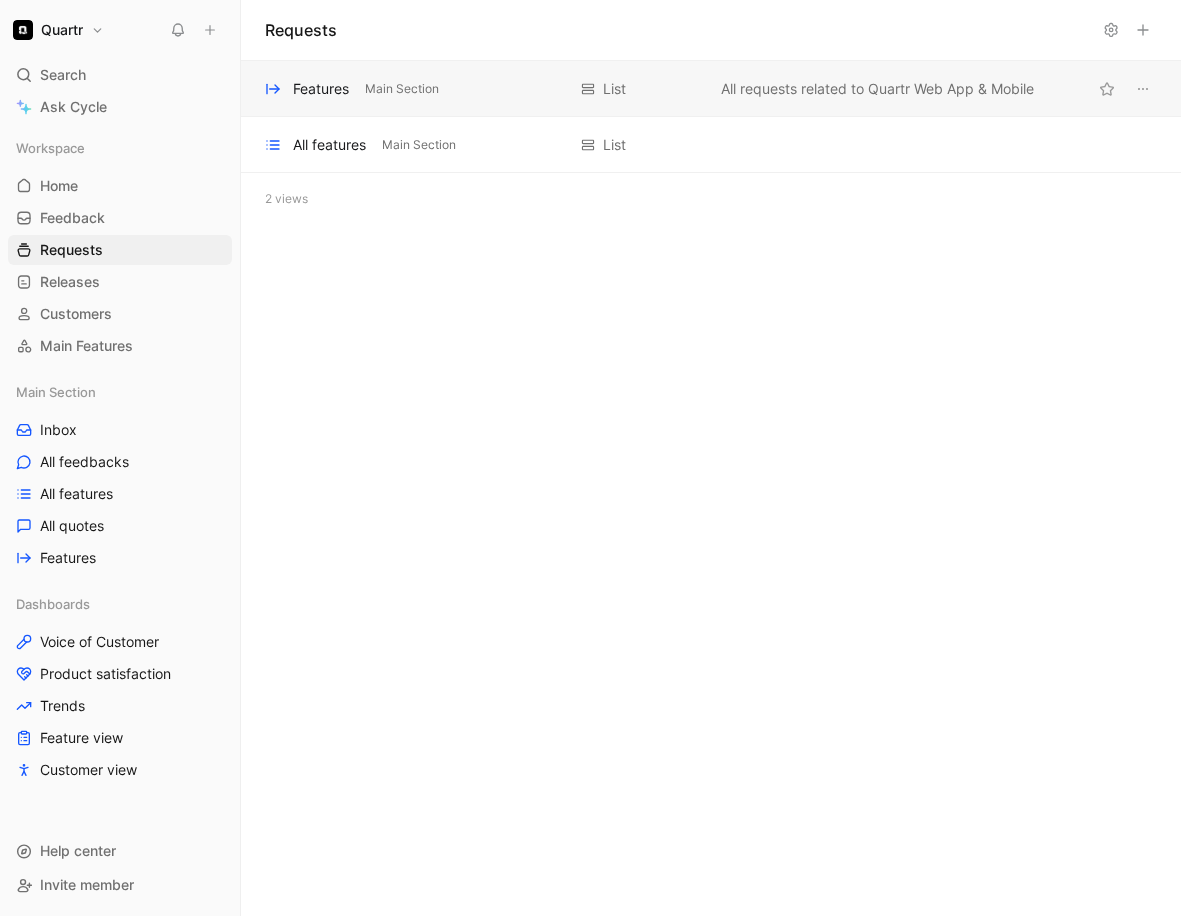 click on "Features Main Section List All requests related to Quartr Web App & Mobile" at bounding box center [711, 89] 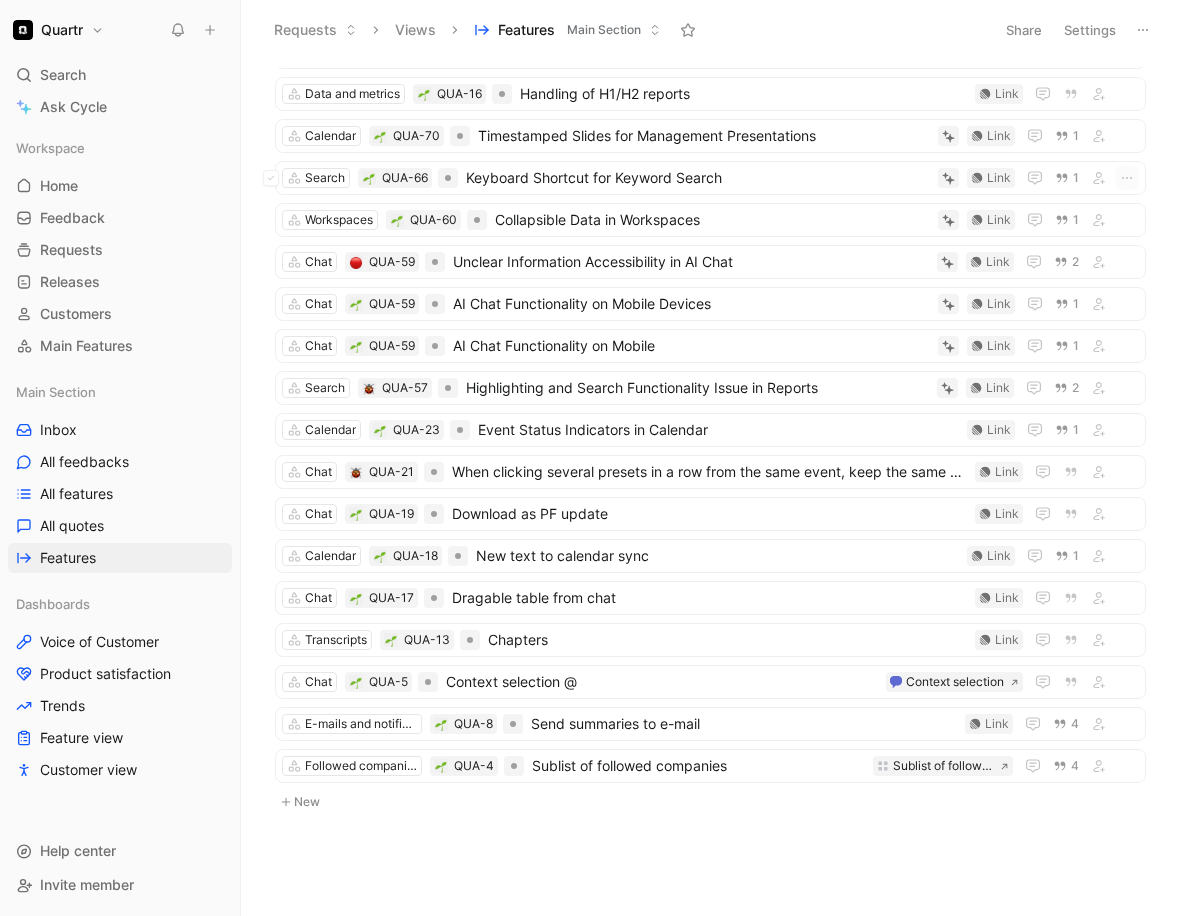 scroll, scrollTop: 0, scrollLeft: 0, axis: both 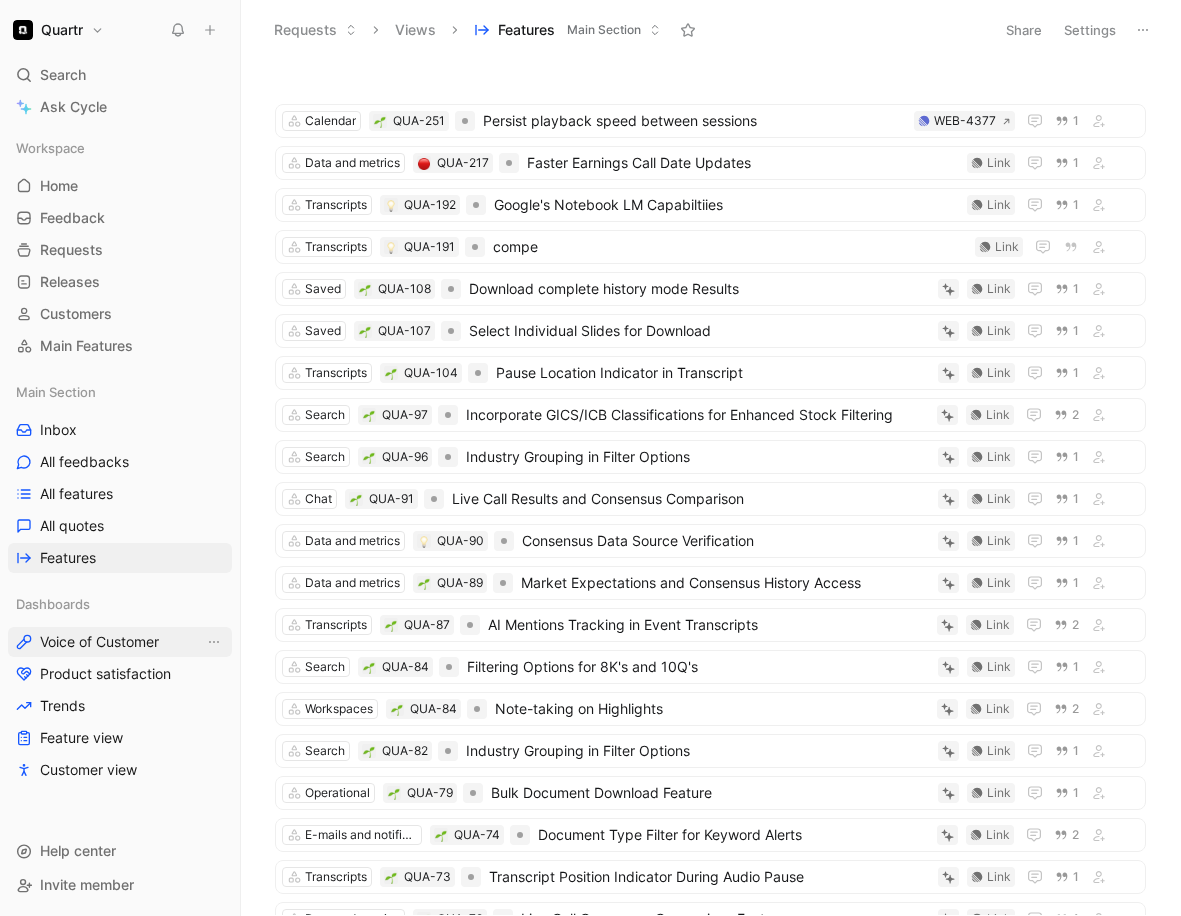 click on "Voice of Customer" at bounding box center (99, 642) 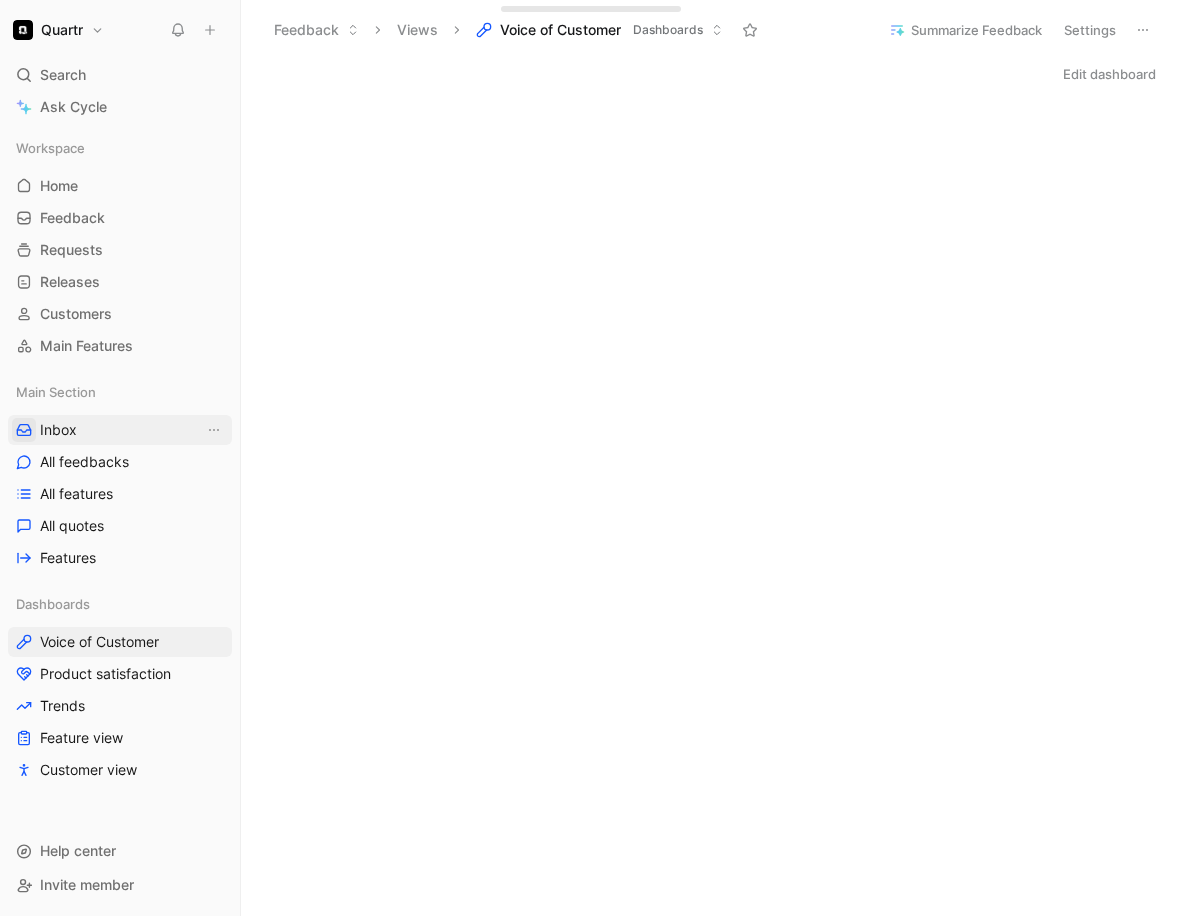 click at bounding box center (24, 430) 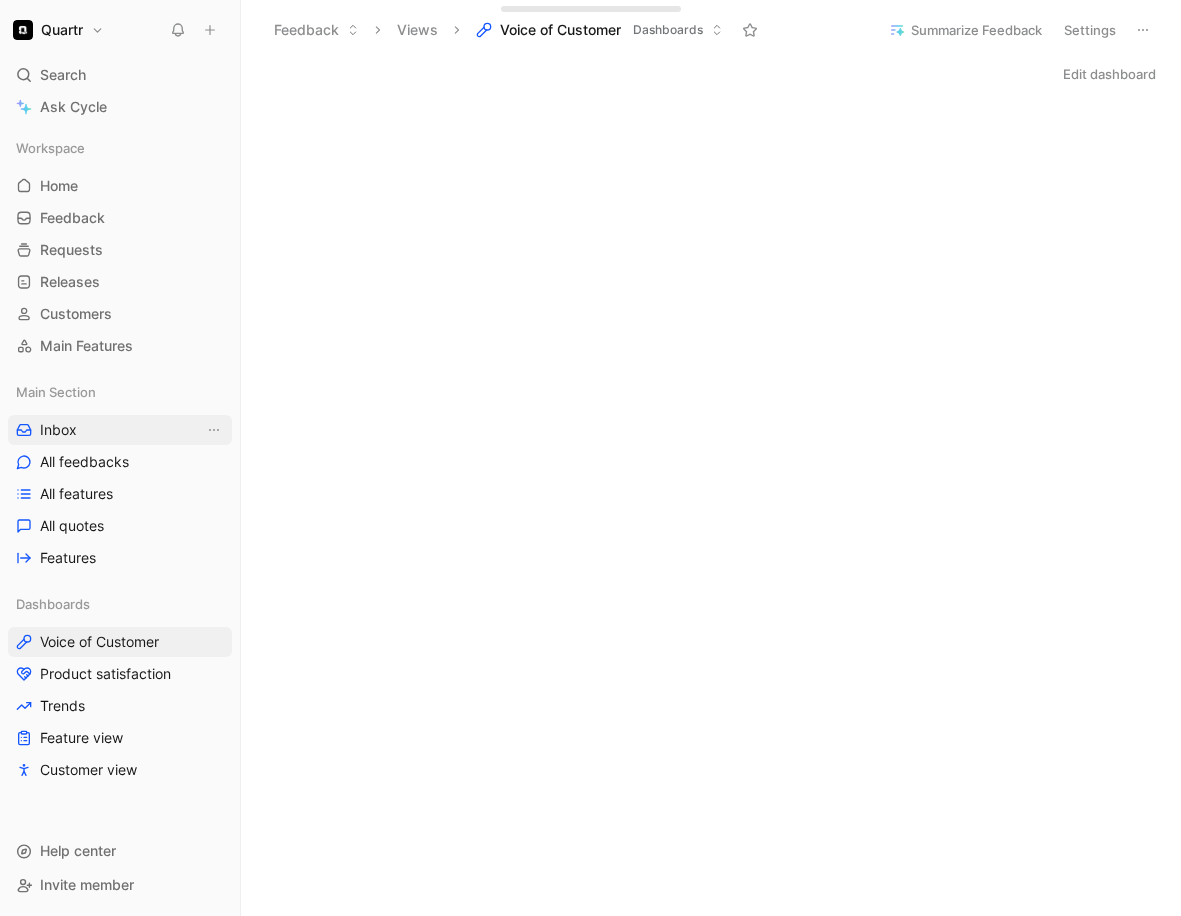 click on "Inbox" at bounding box center [120, 430] 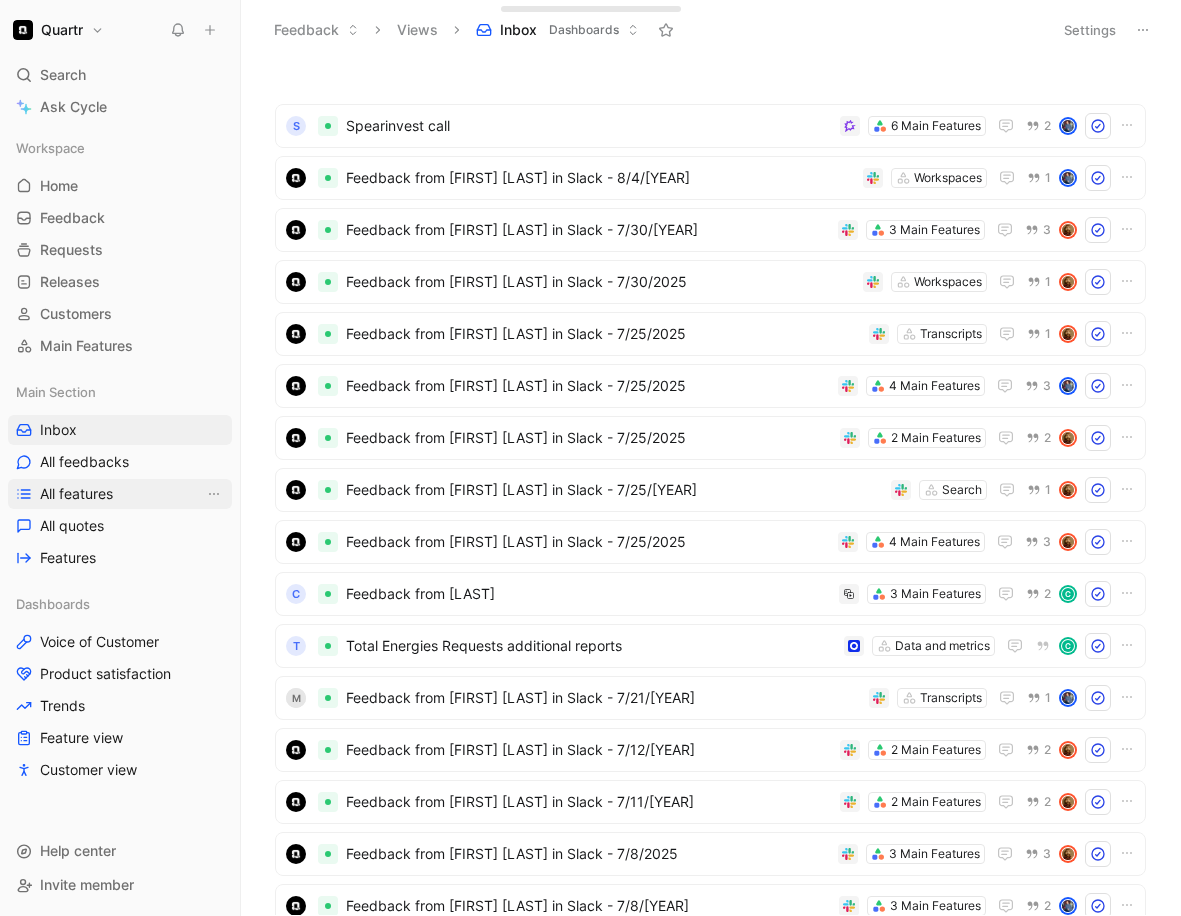 click on "All features" at bounding box center (76, 494) 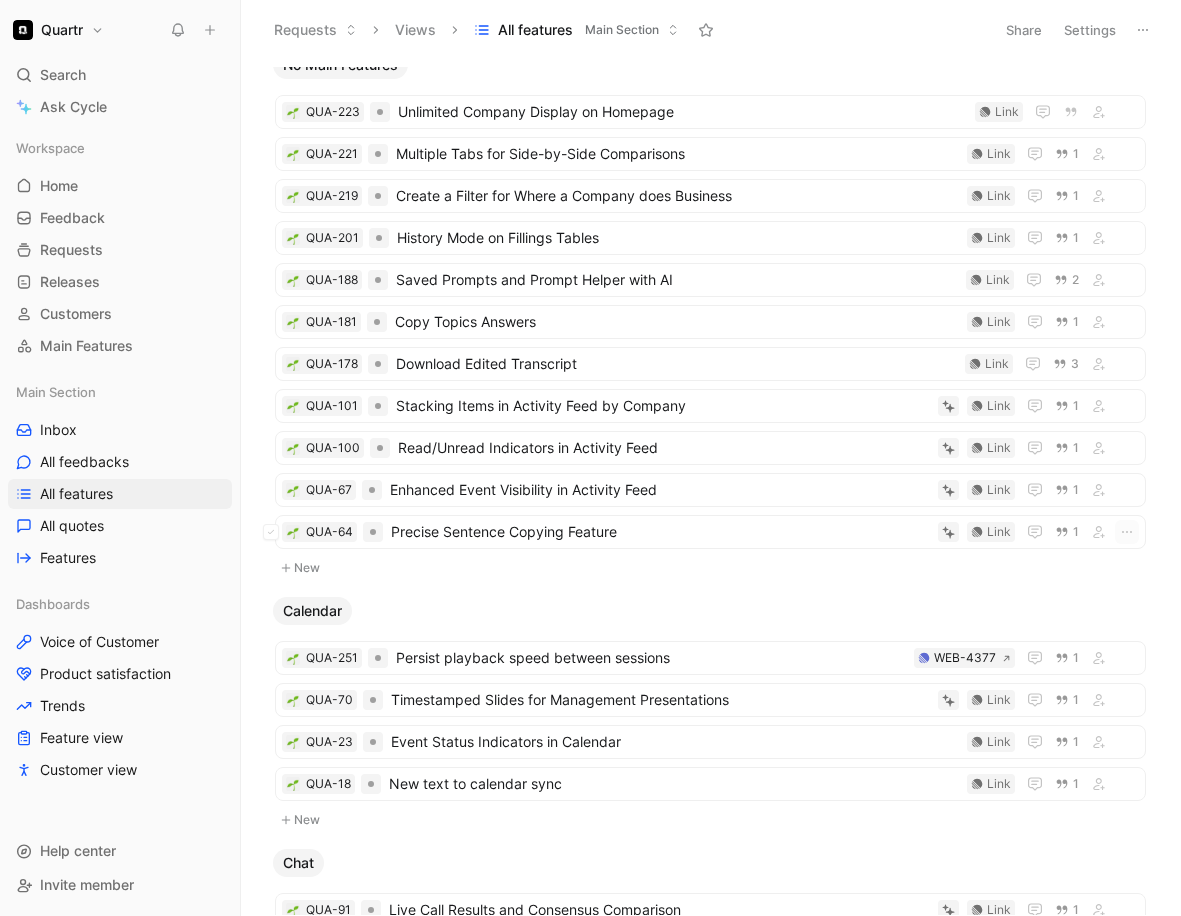 scroll, scrollTop: 135, scrollLeft: 0, axis: vertical 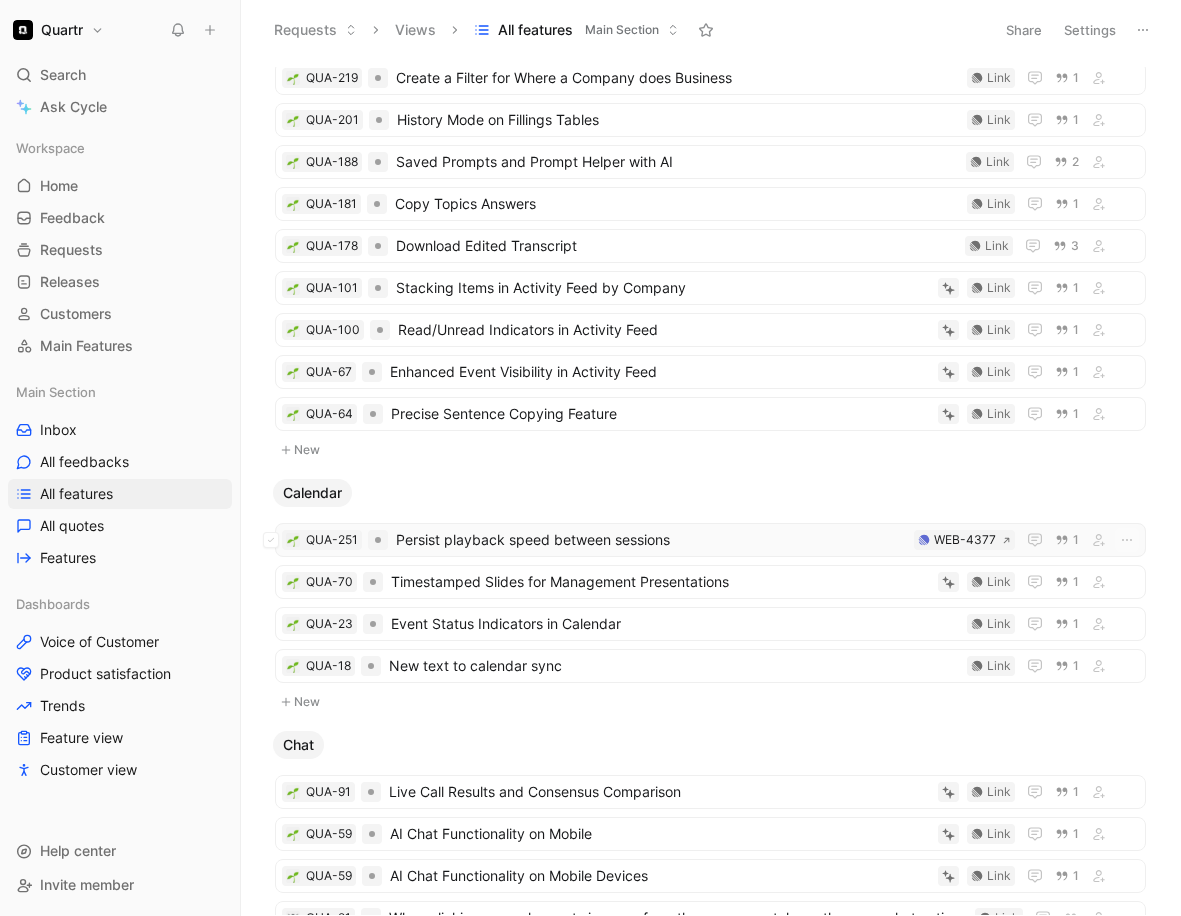 click on "Persist playback speed between sessions" at bounding box center [651, 540] 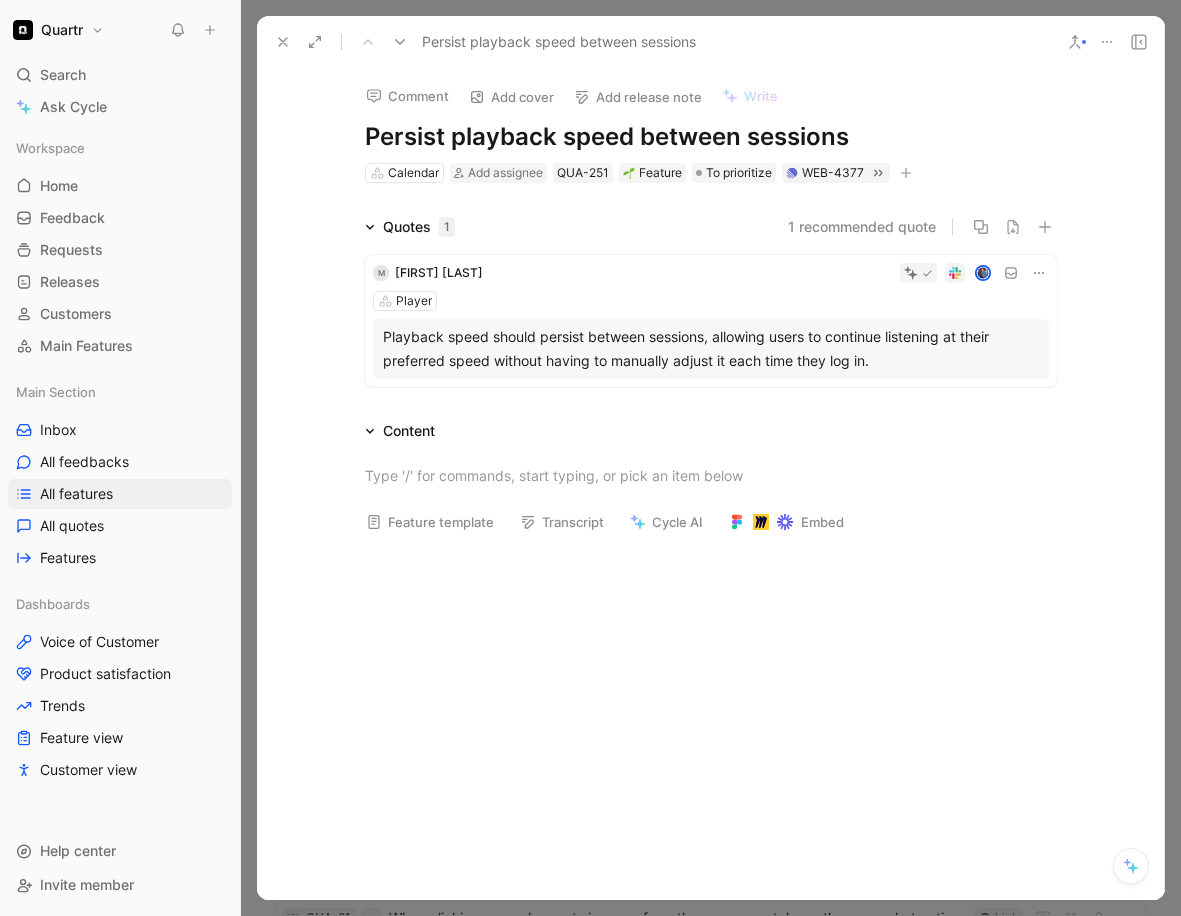 click 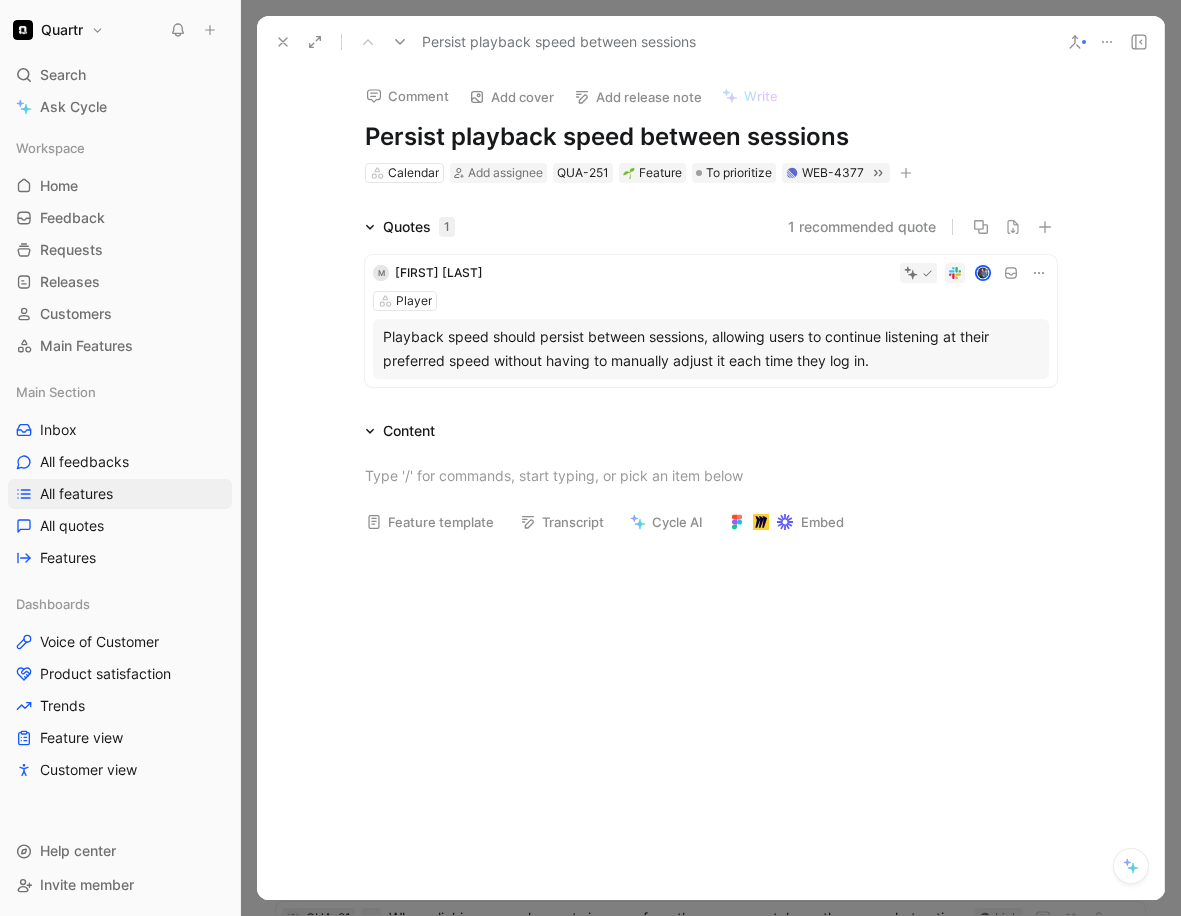 click on "Calendar" at bounding box center (413, 173) 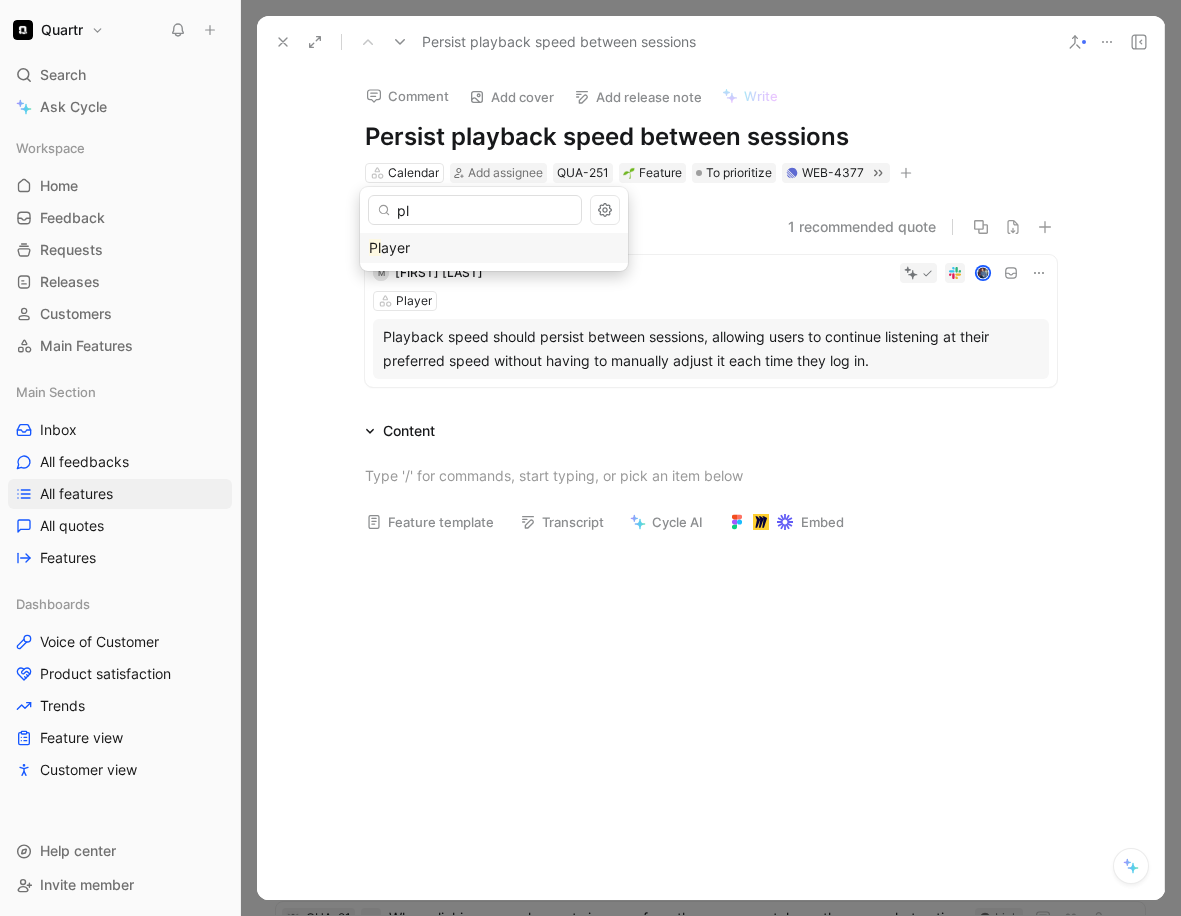 type on "pl" 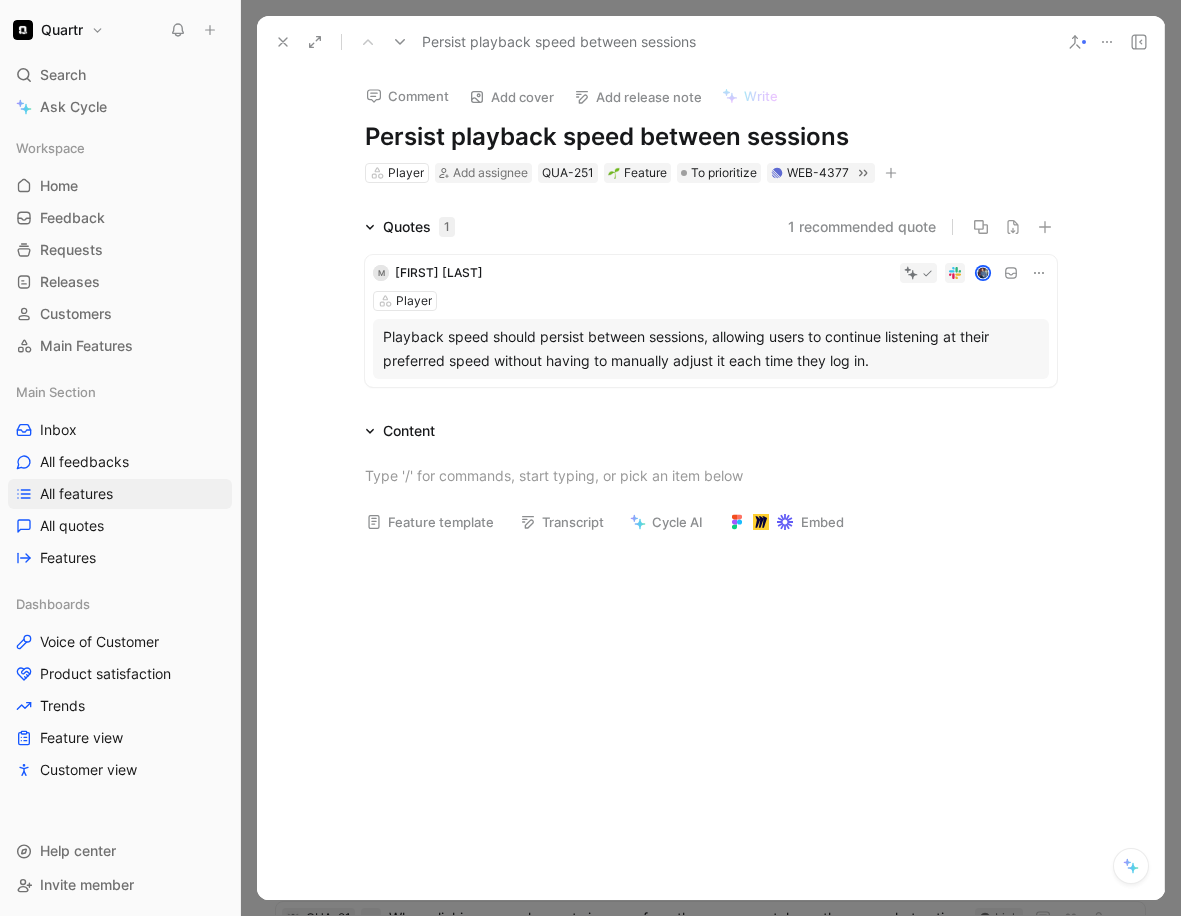 click on "QUA-251" at bounding box center (568, 173) 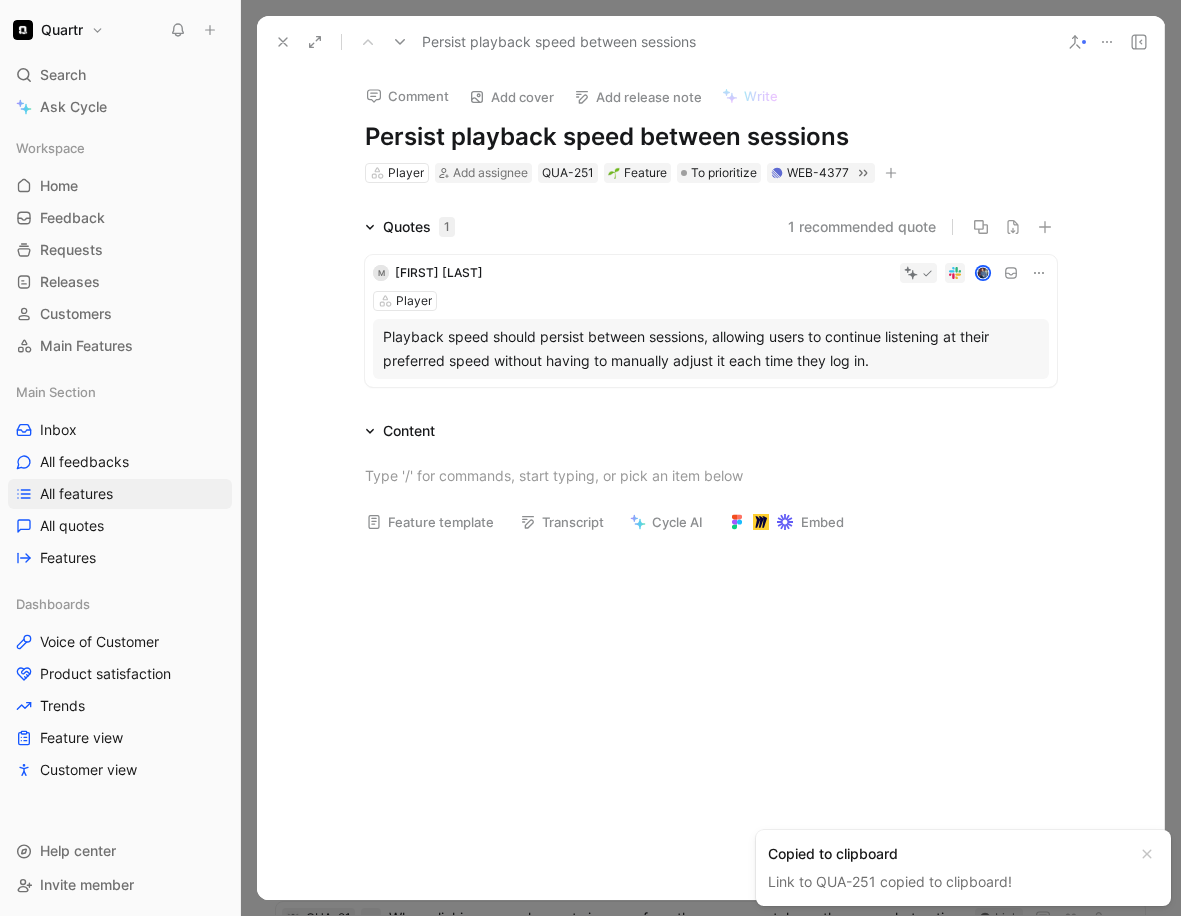 click at bounding box center (1147, 854) 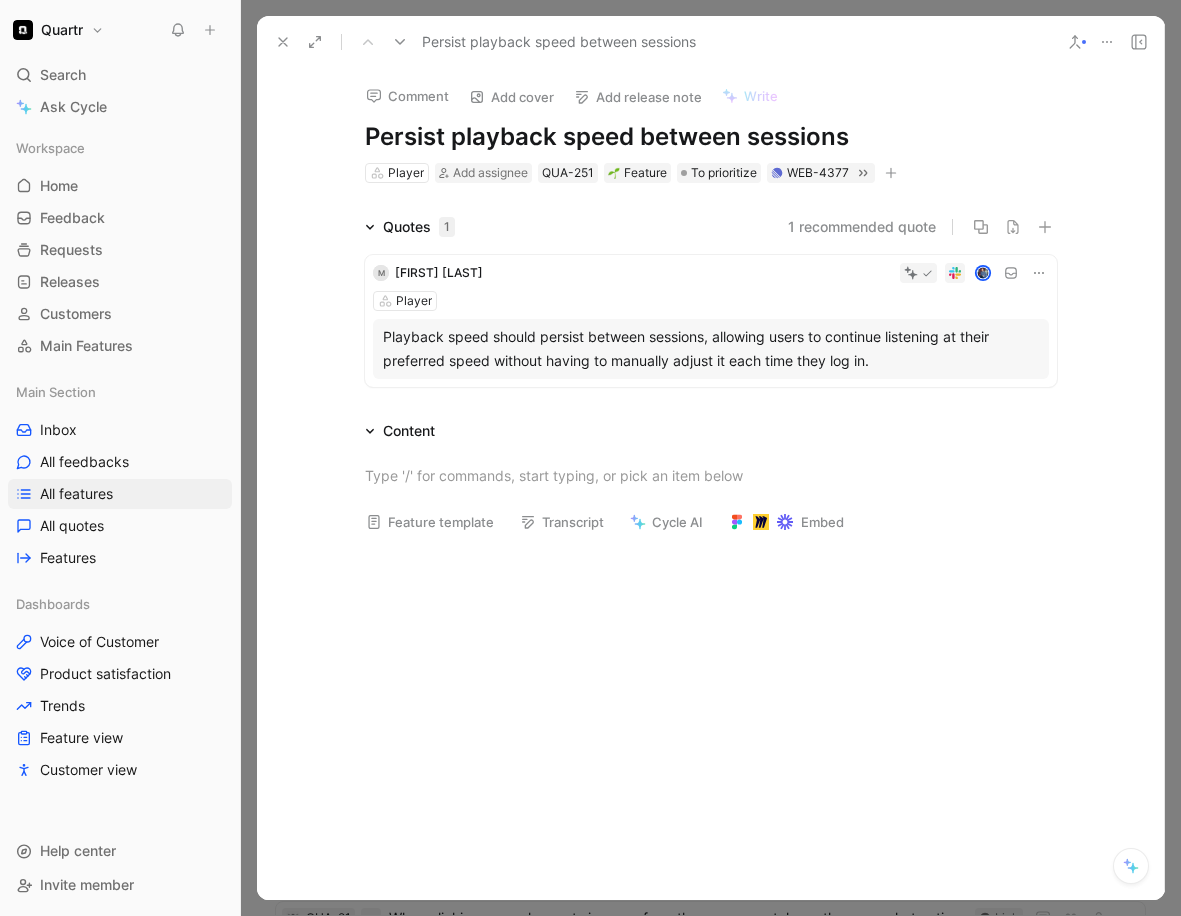 click 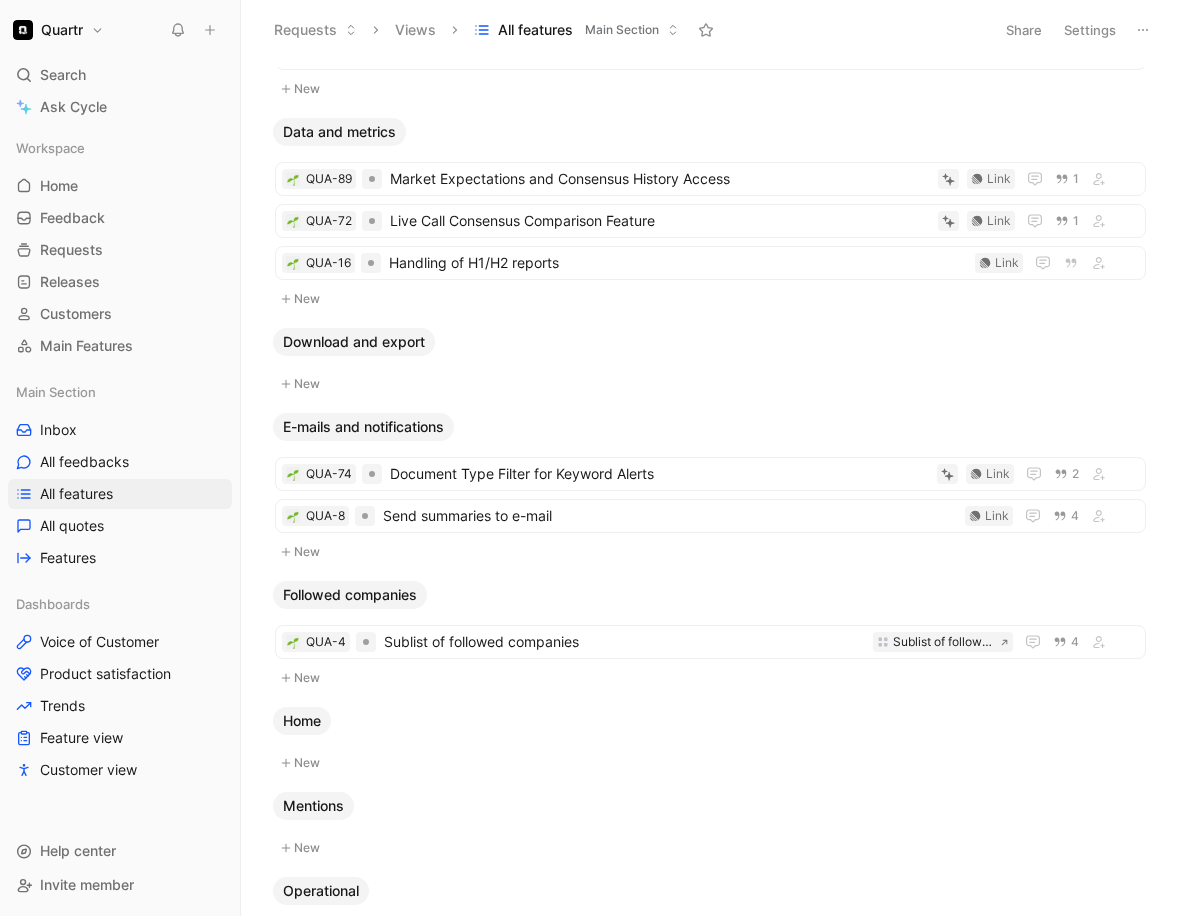 scroll, scrollTop: 0, scrollLeft: 0, axis: both 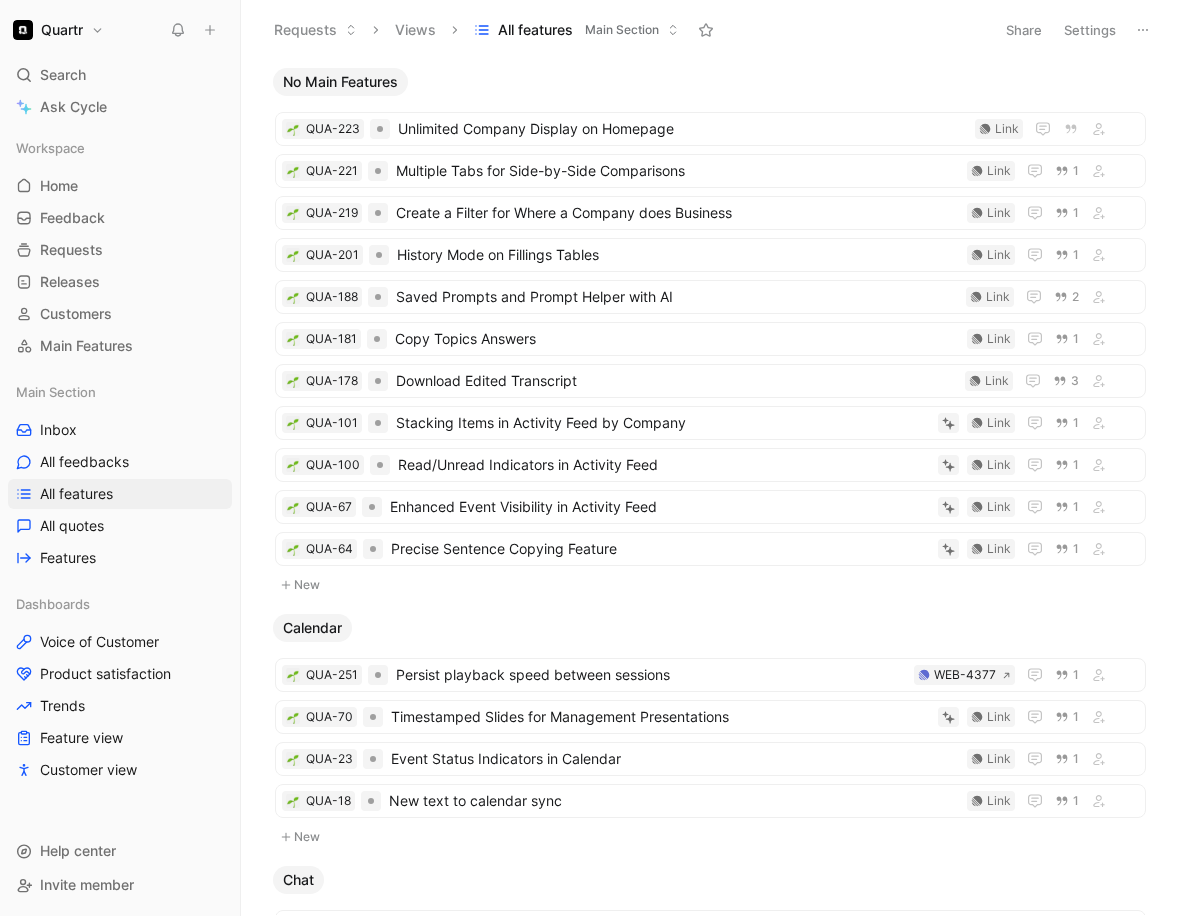 click on "Ask Cycle" at bounding box center (73, 107) 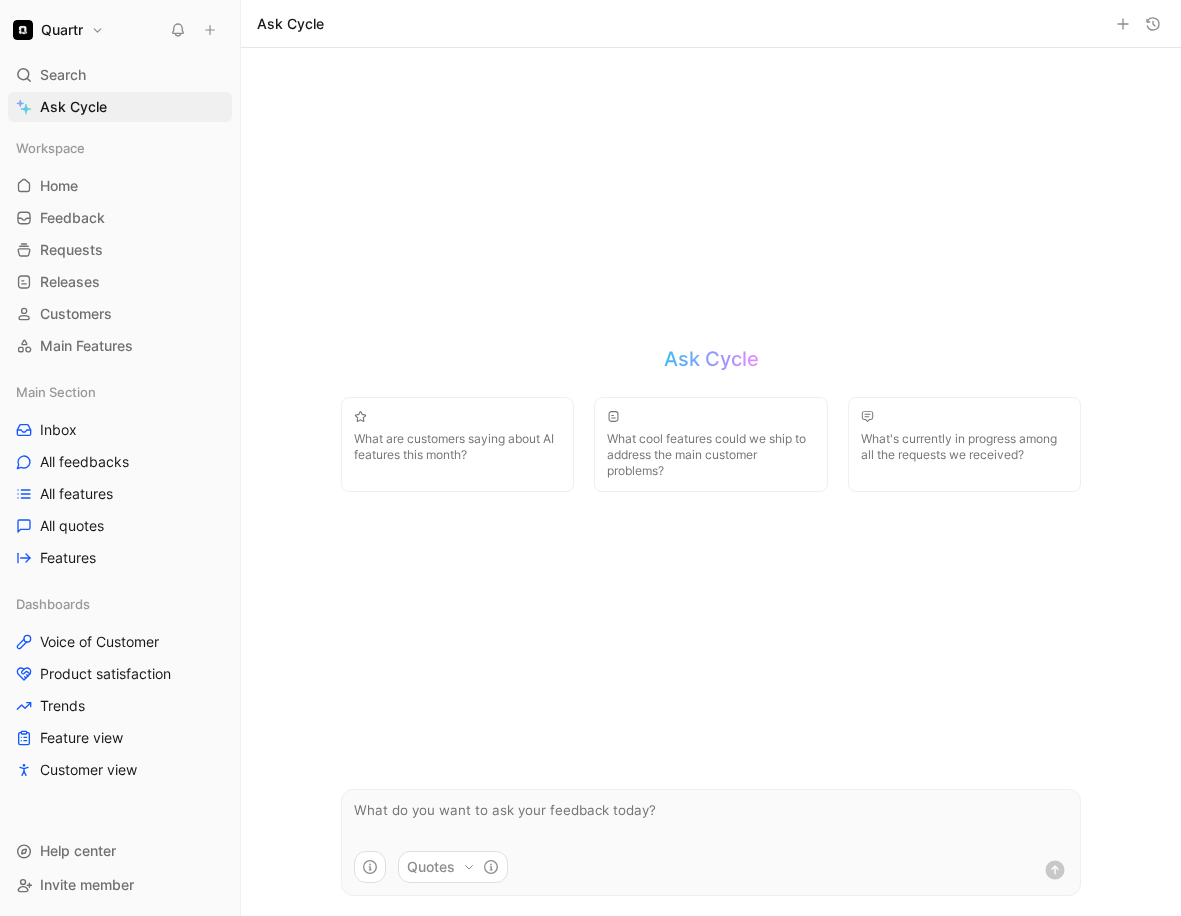 click at bounding box center (711, 820) 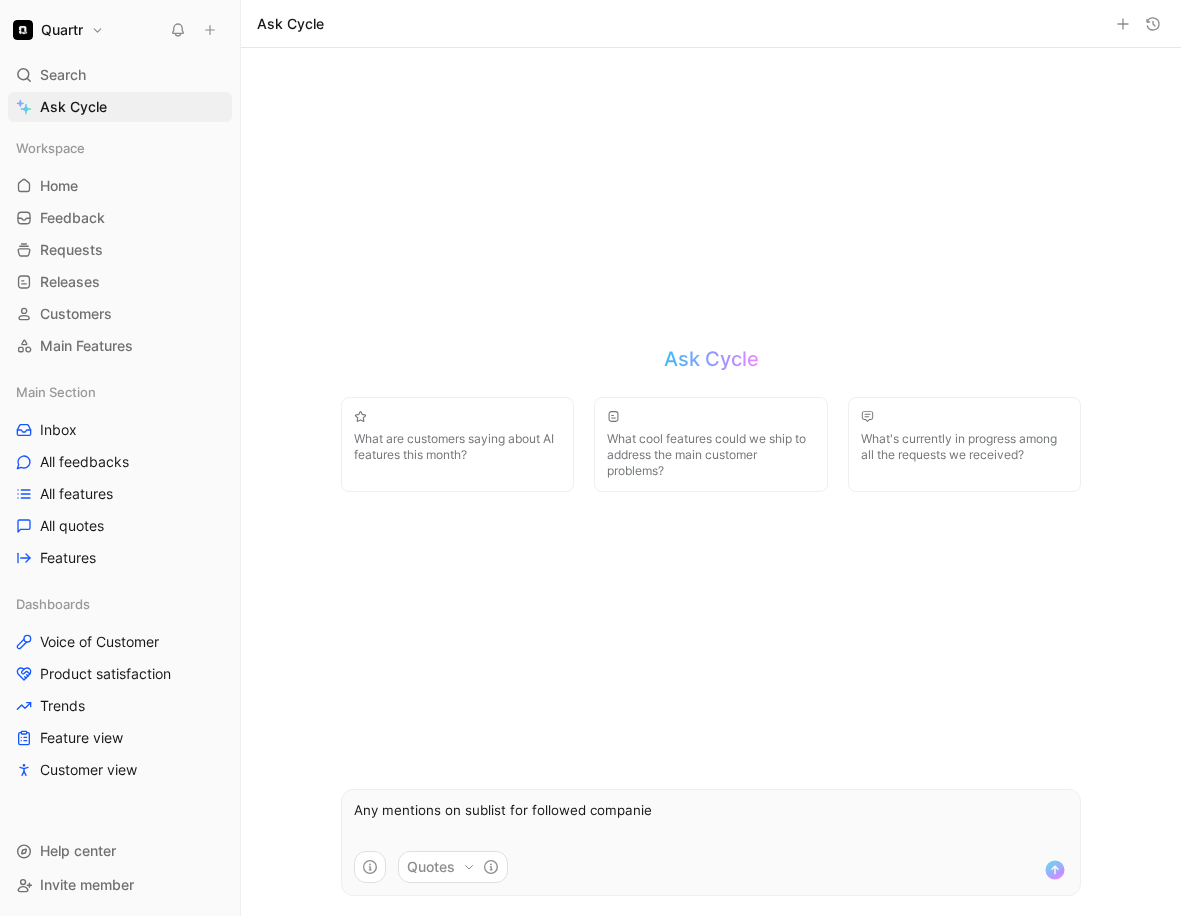 type on "Any mentions on sublist for followed companies" 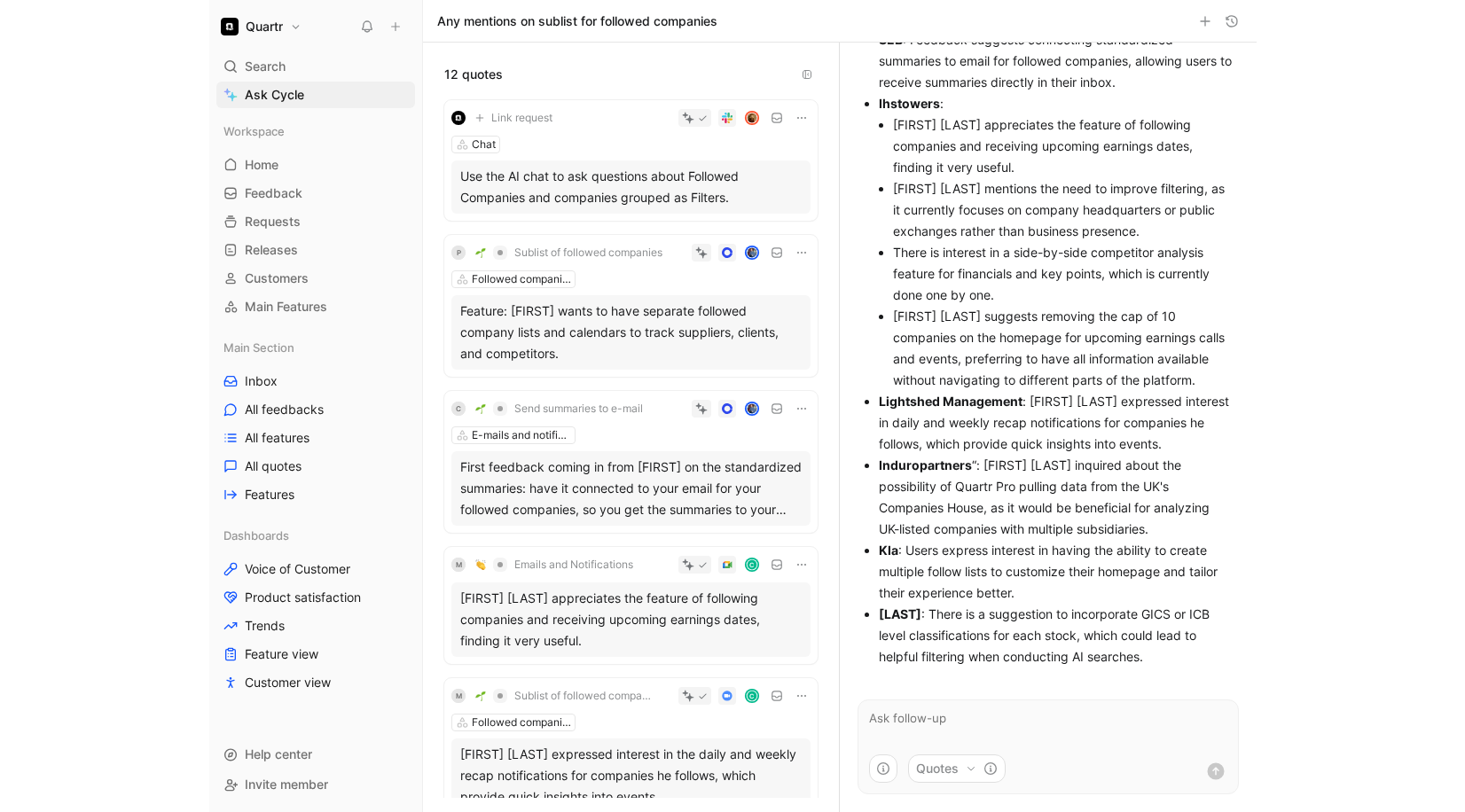 scroll, scrollTop: 20, scrollLeft: 0, axis: vertical 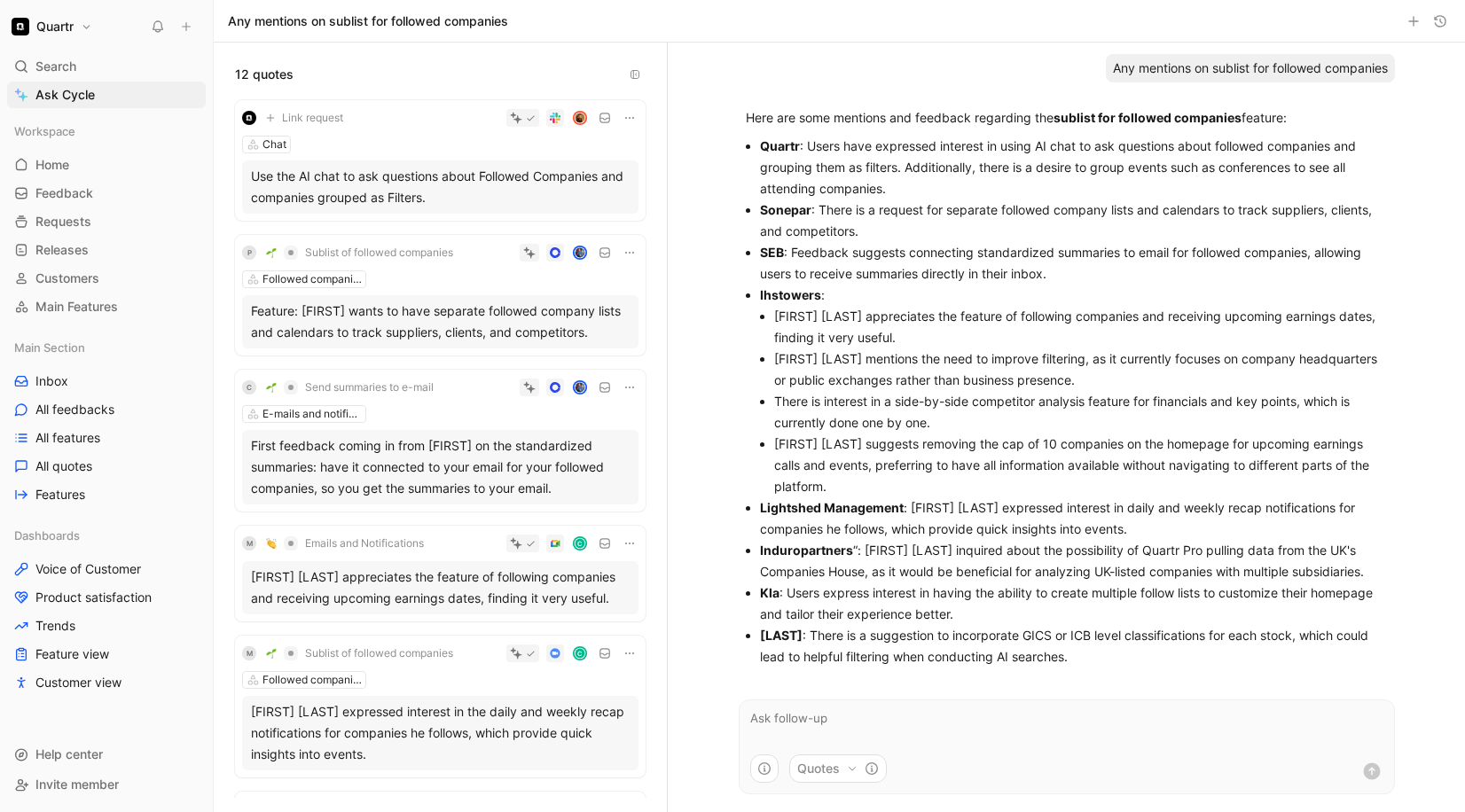 click 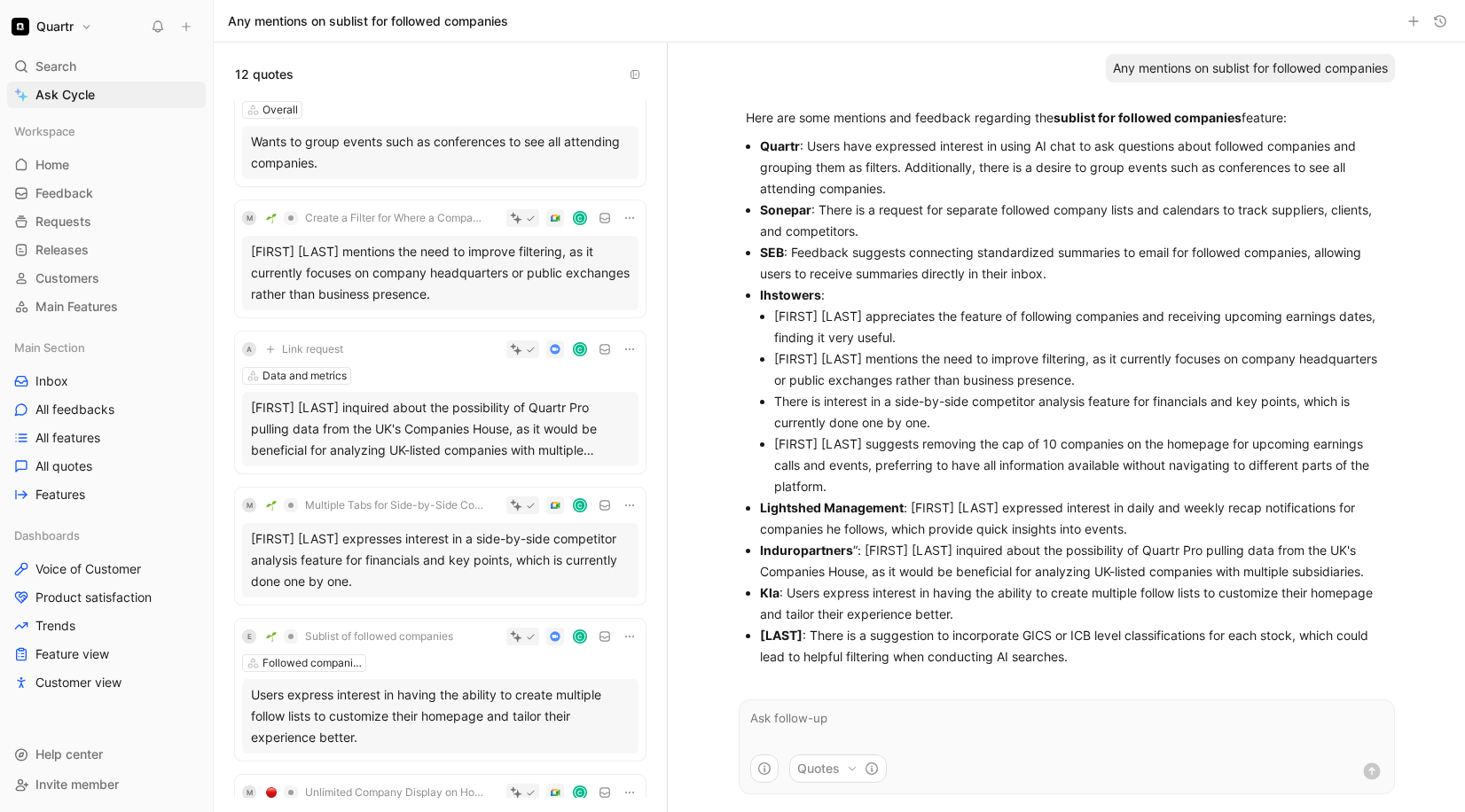 scroll, scrollTop: 719, scrollLeft: 0, axis: vertical 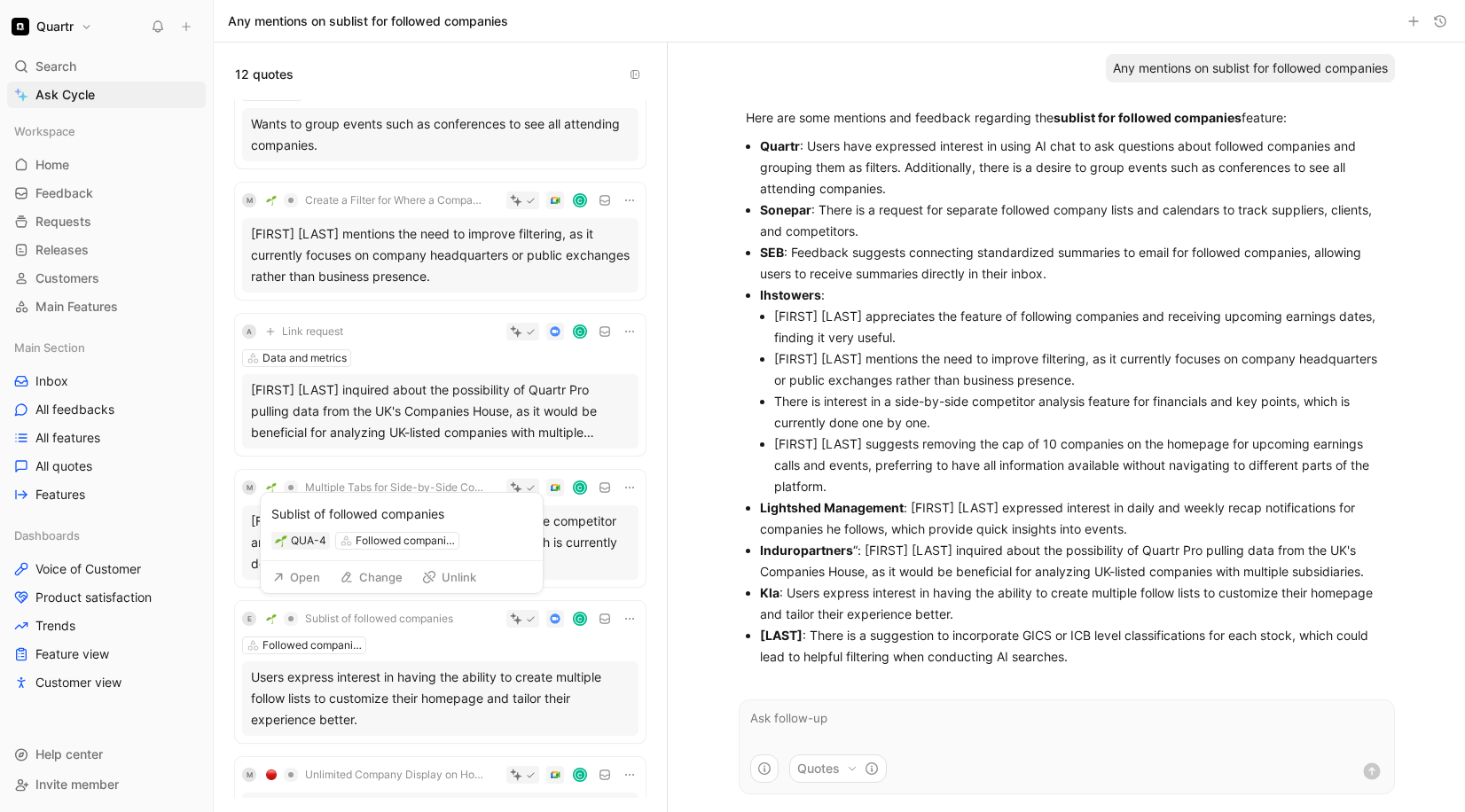click on "Sublist of followed companies" at bounding box center [379, 619] 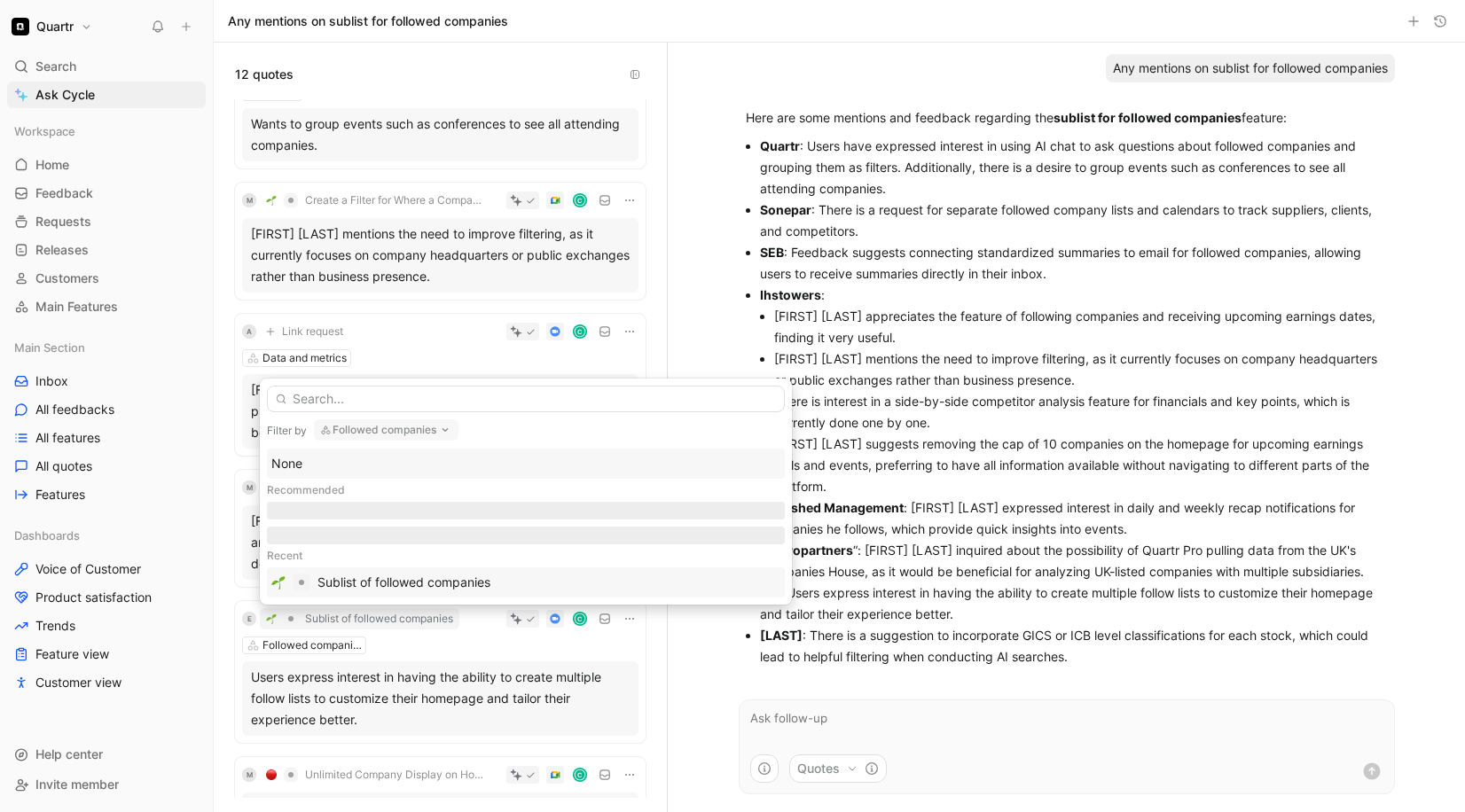 click on "Sublist of followed companies" at bounding box center [403, 582] 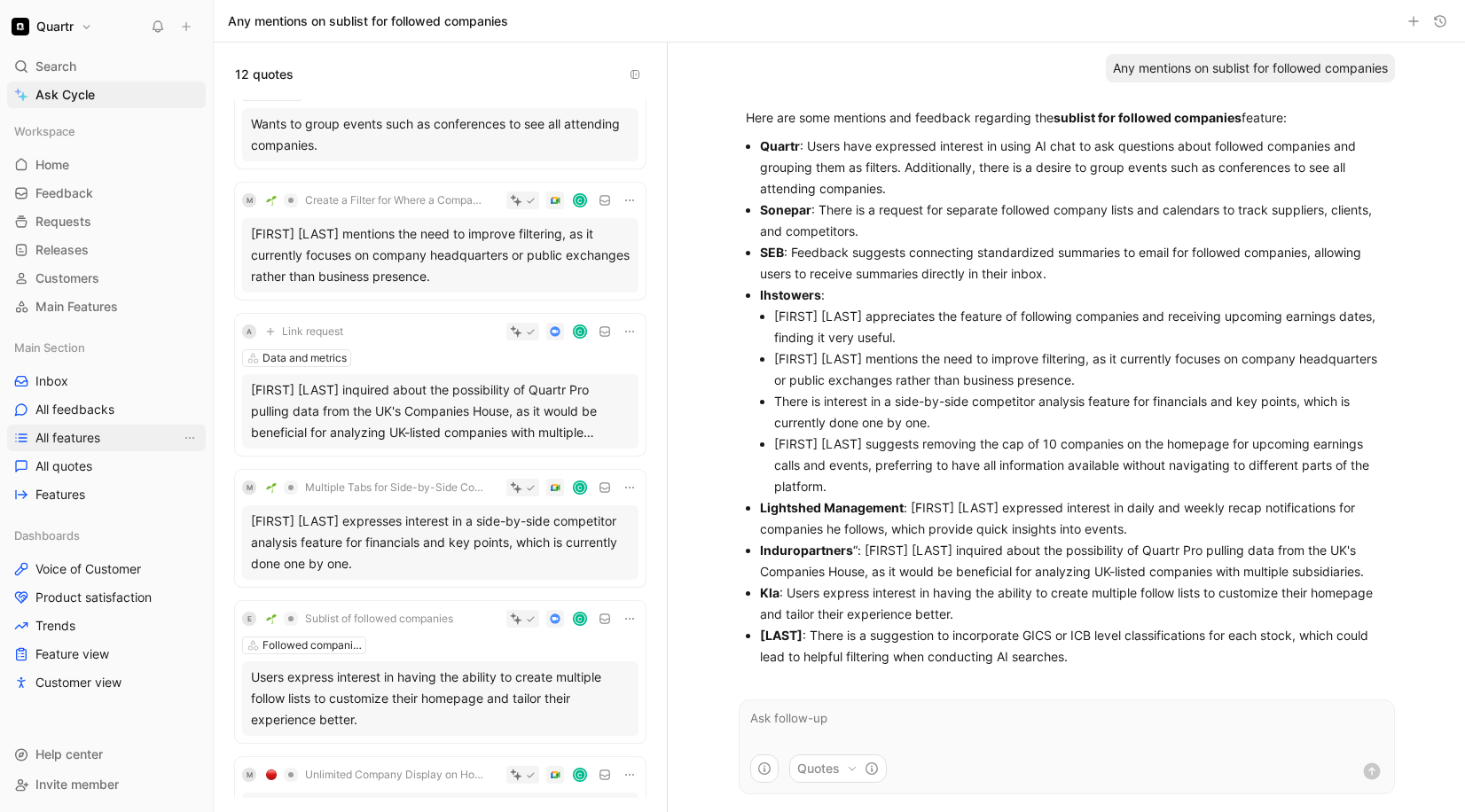 click on "All features" at bounding box center (67, 438) 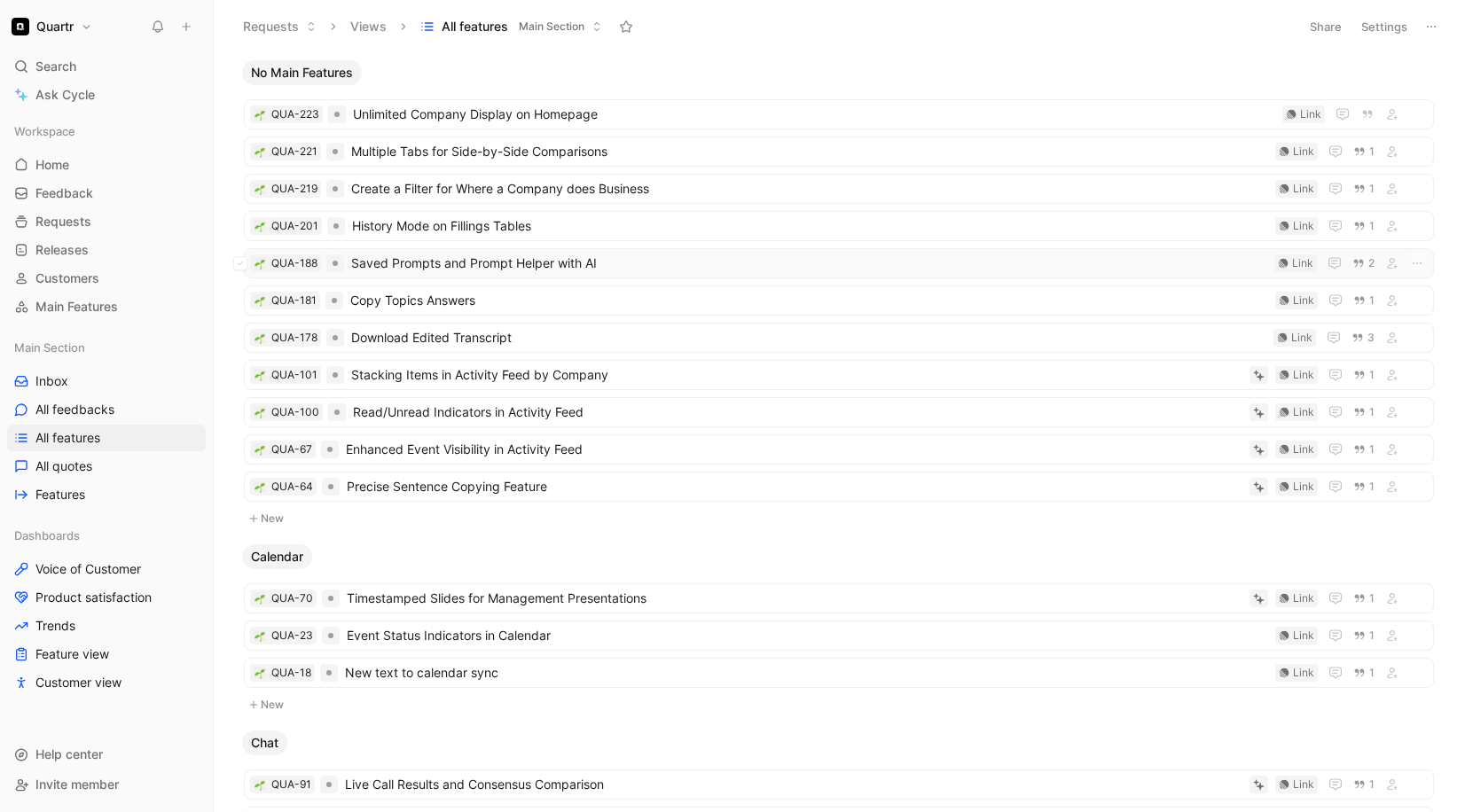 click on "Saved Prompts and Prompt Helper with AI" at bounding box center (809, 263) 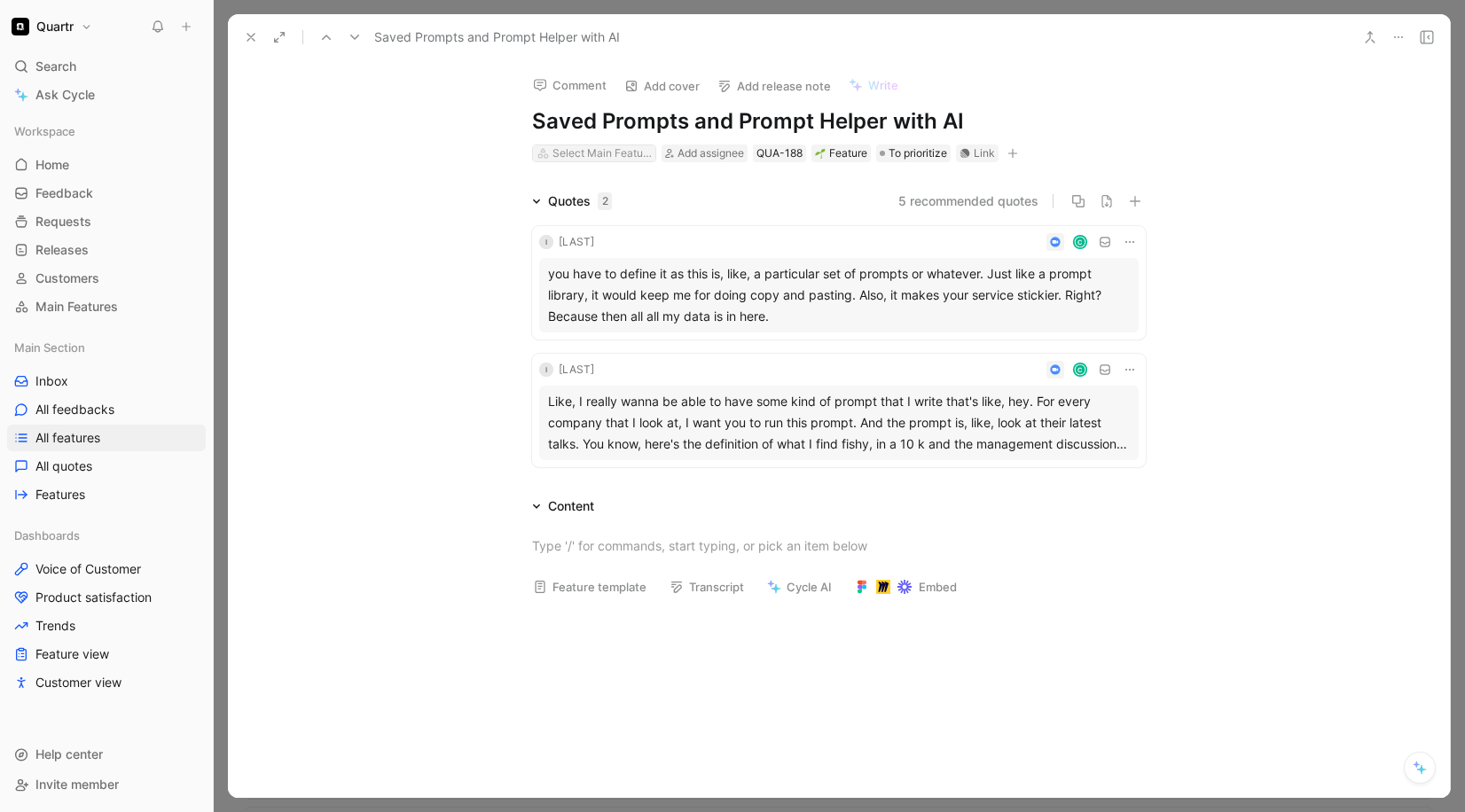 click on "Select Main Feature" at bounding box center [602, 153] 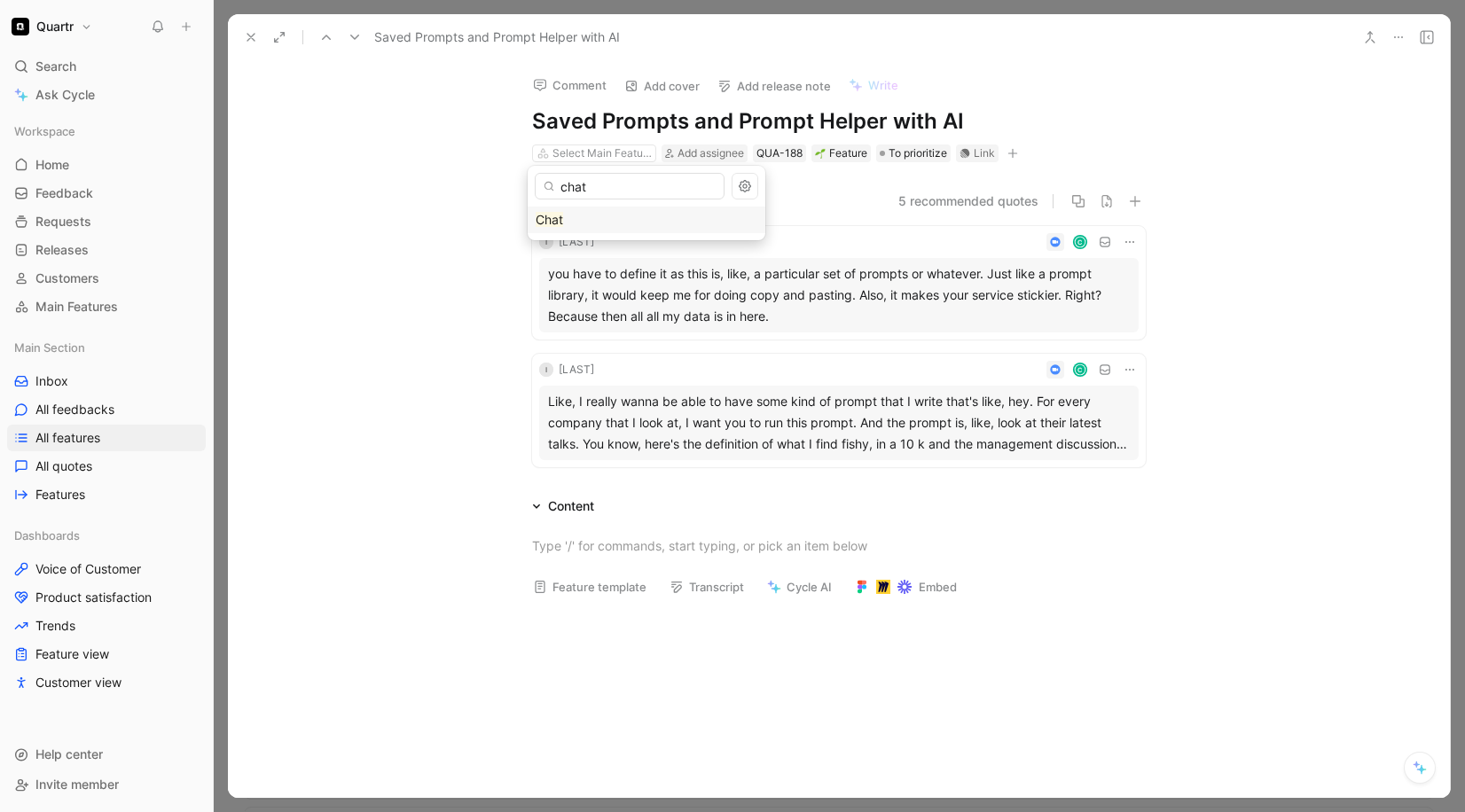type on "chat" 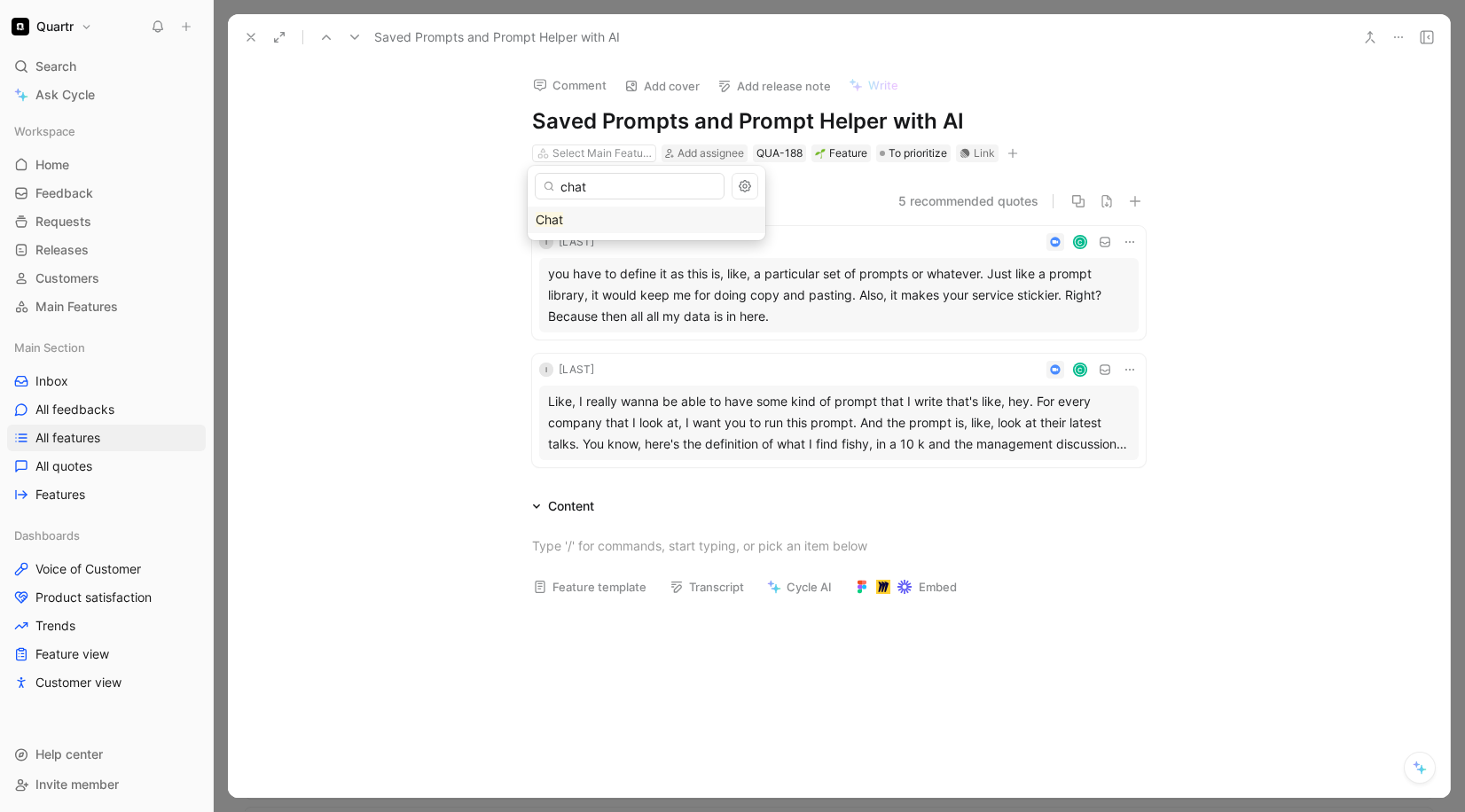 click on "Chat" at bounding box center (549, 219) 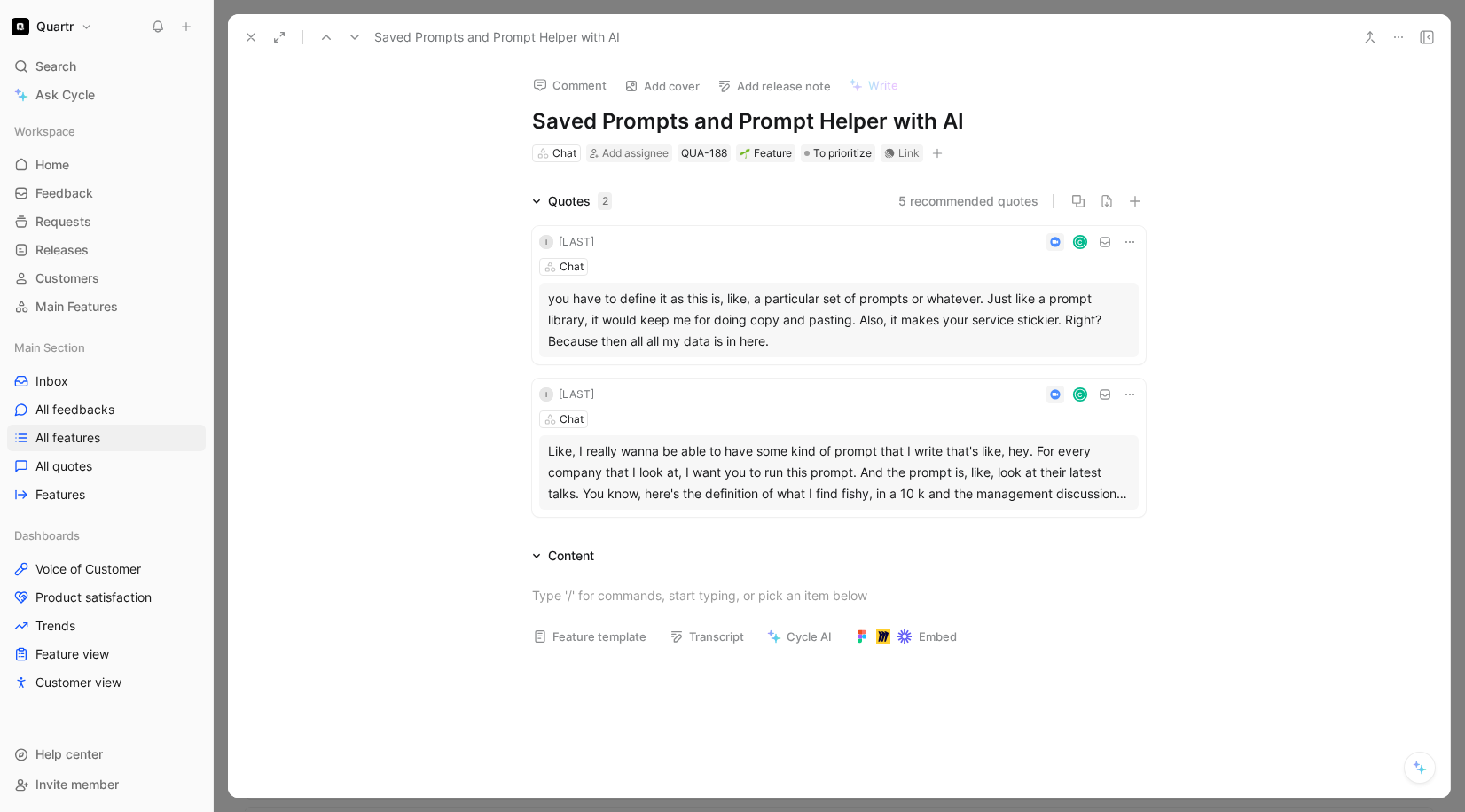click 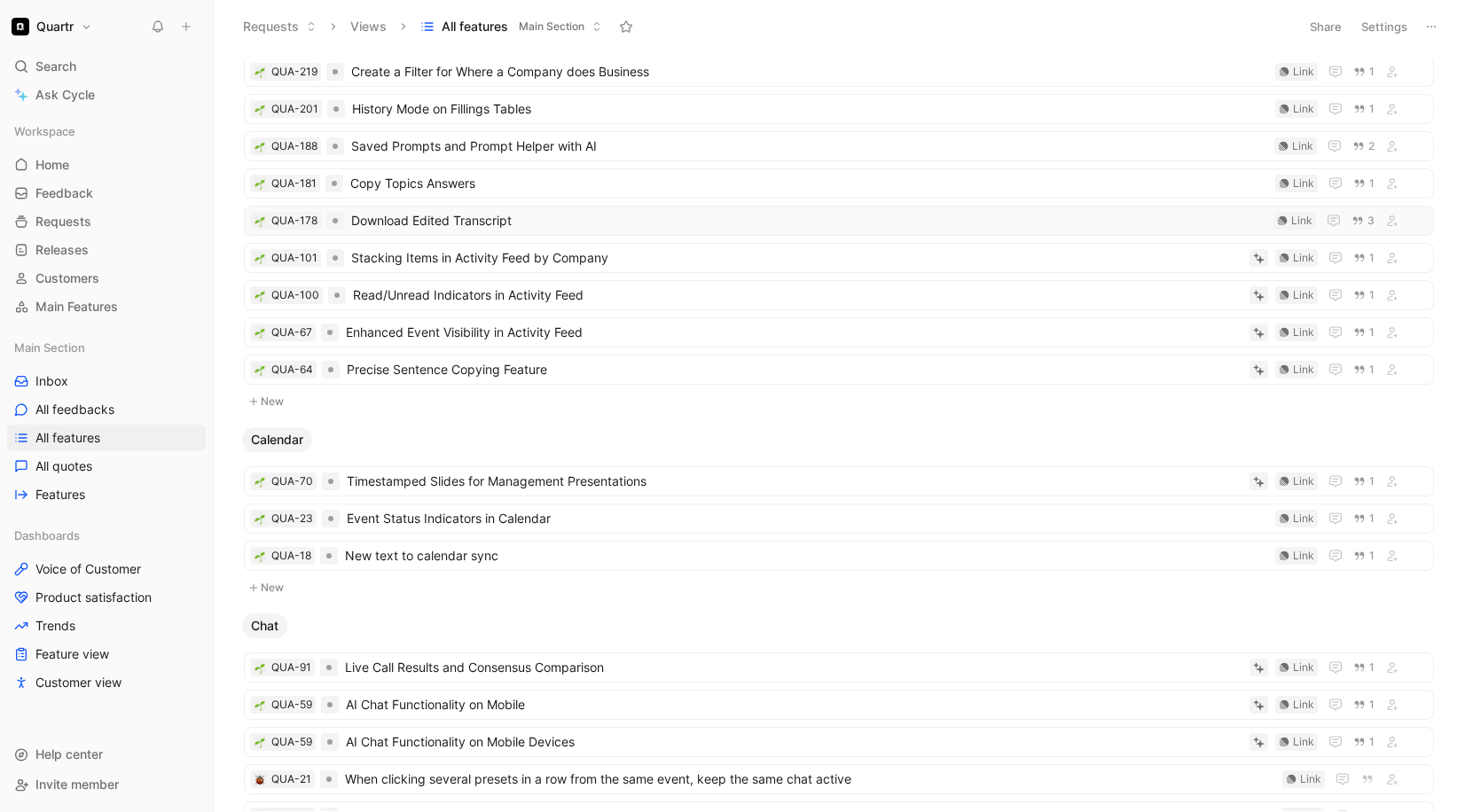 scroll, scrollTop: 24, scrollLeft: 0, axis: vertical 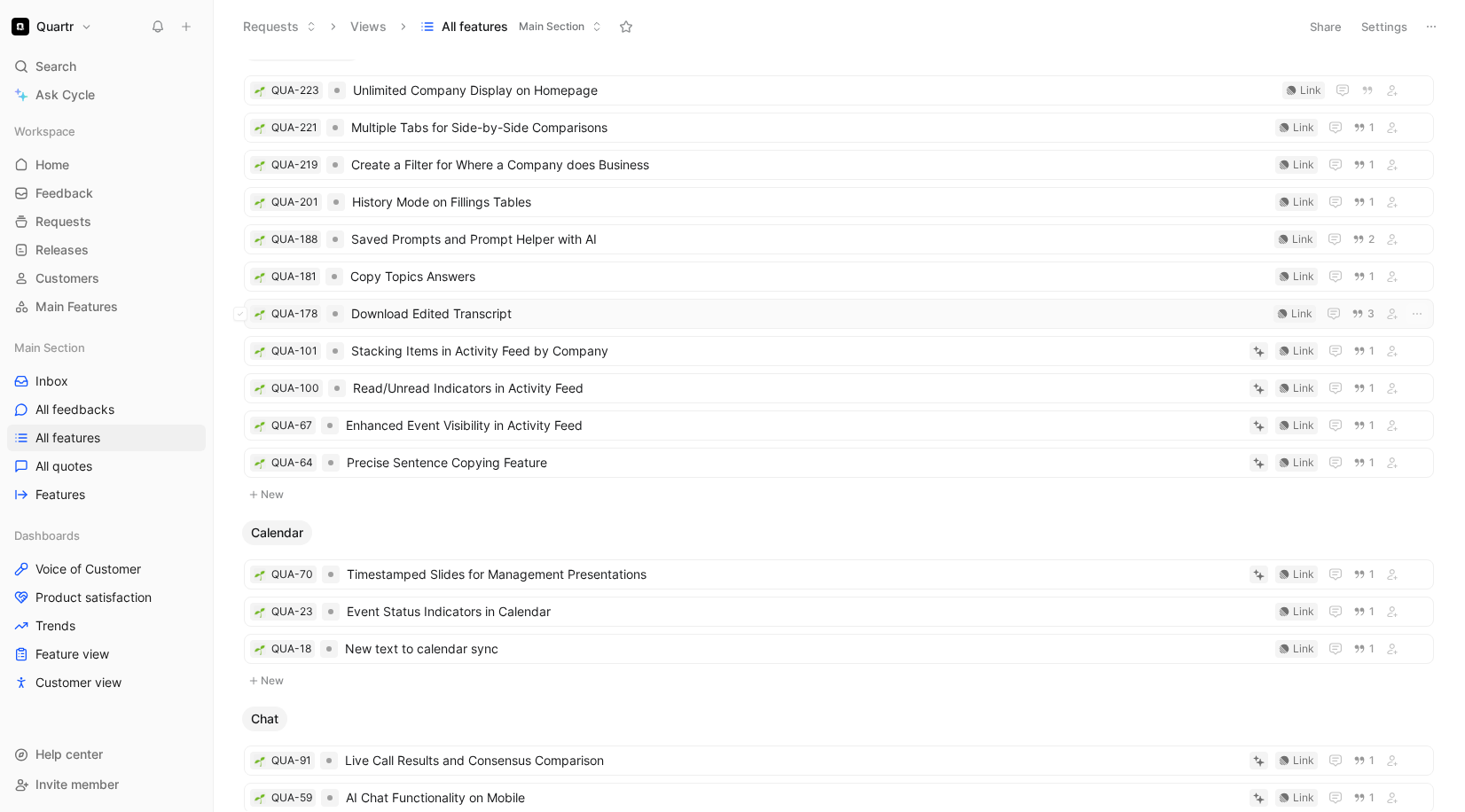 click on "Download Edited Transcript" at bounding box center (809, 314) 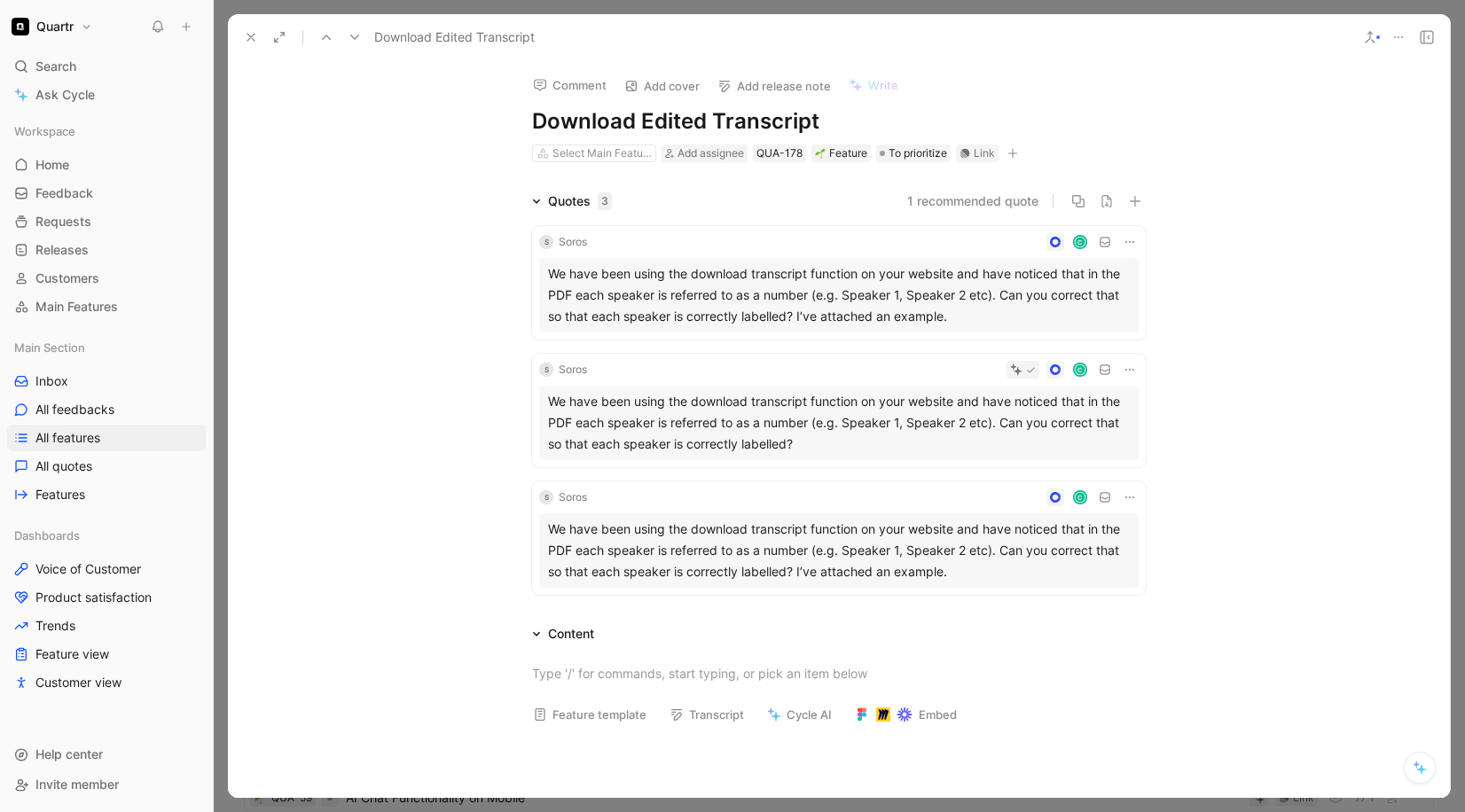 click 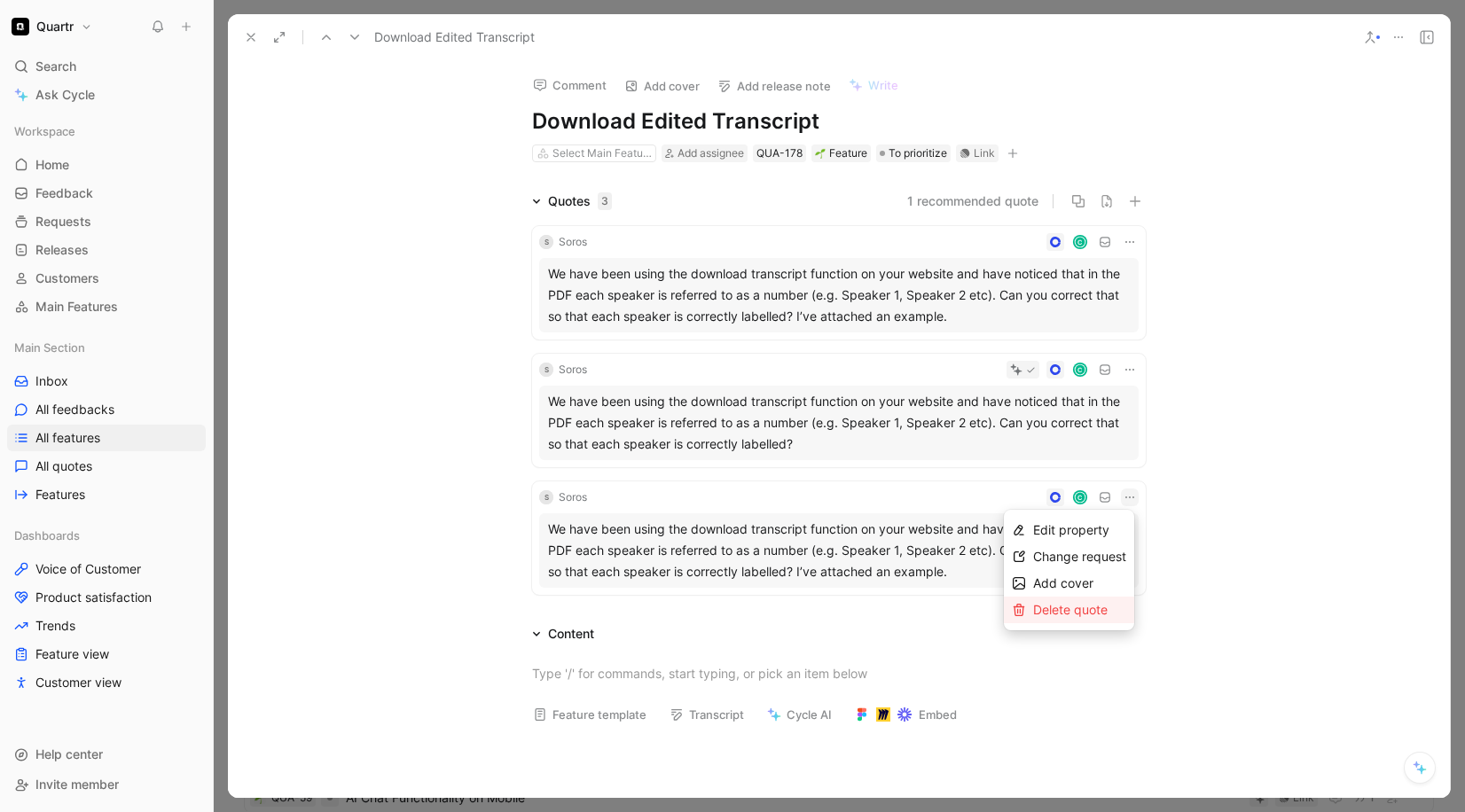 click on "Delete quote" at bounding box center [1070, 609] 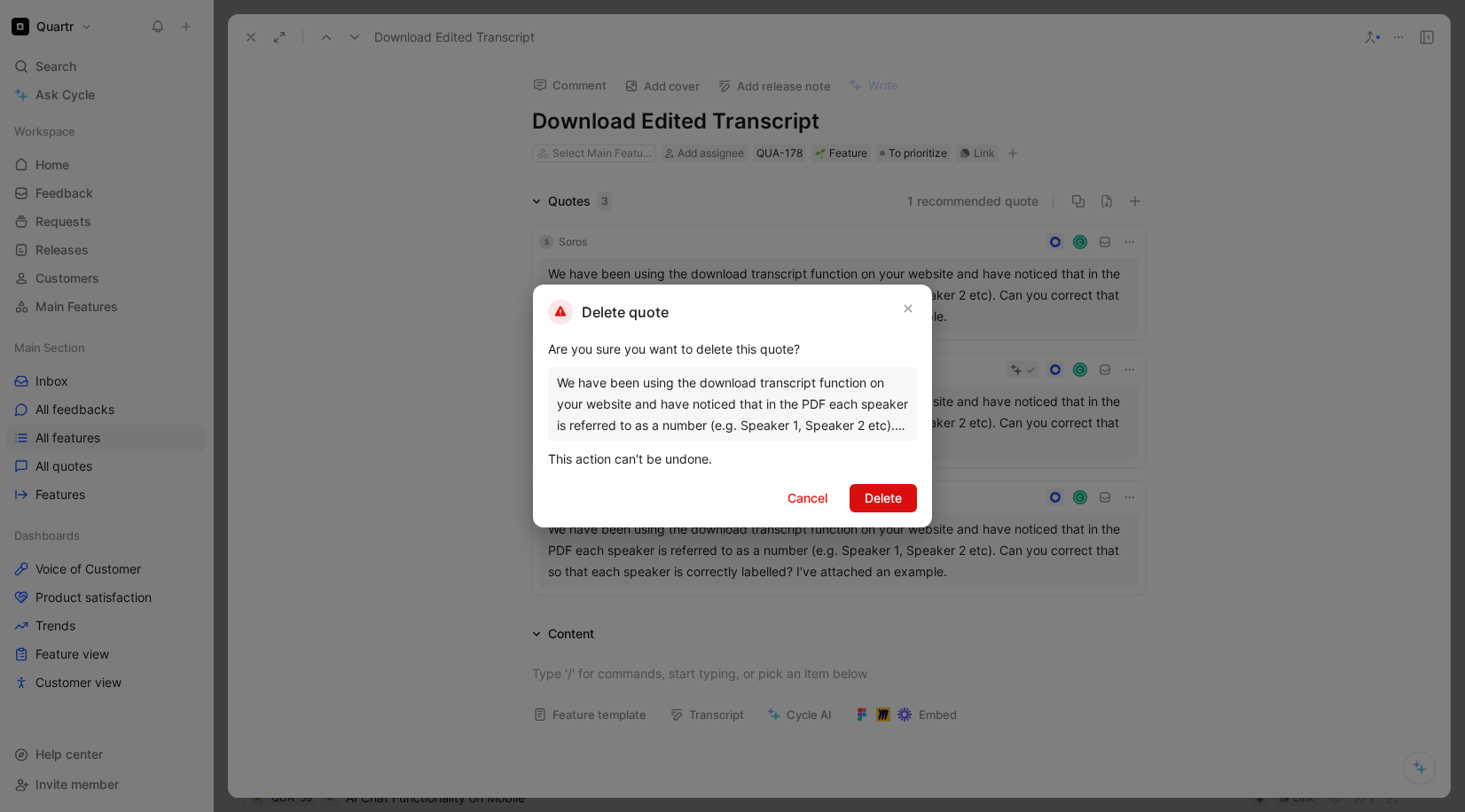 click on "Delete" at bounding box center (883, 498) 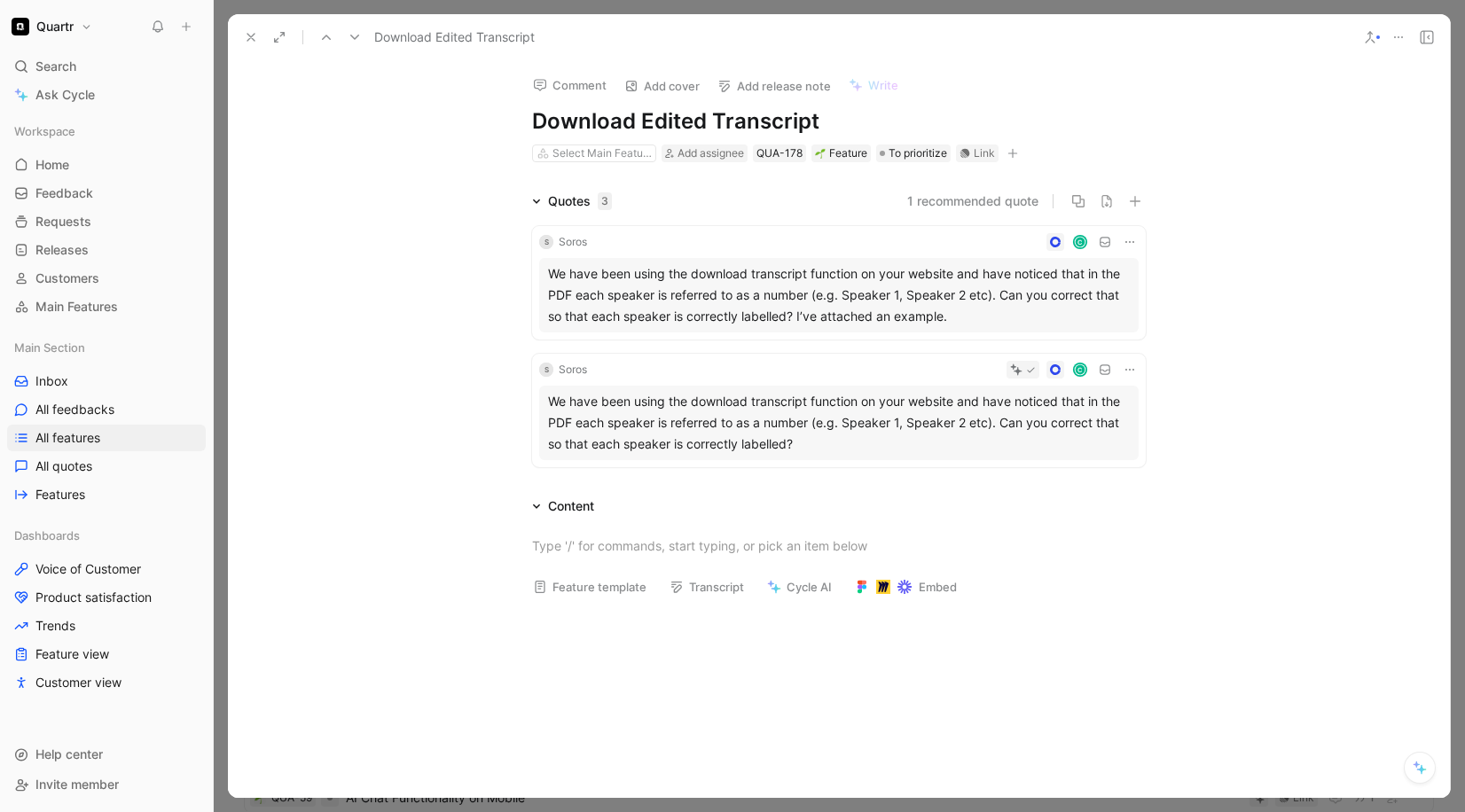 click 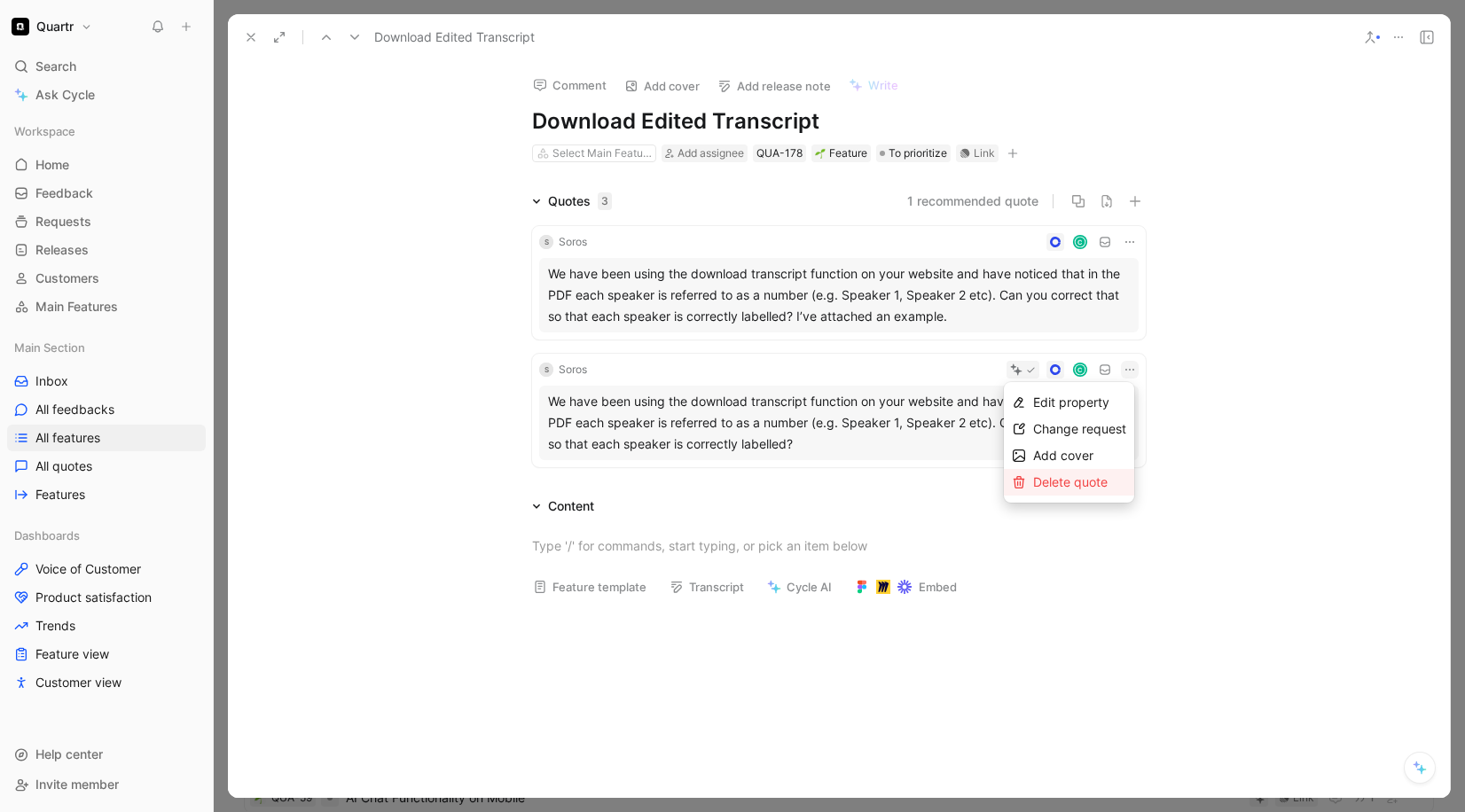 click on "Delete quote" at bounding box center [1070, 481] 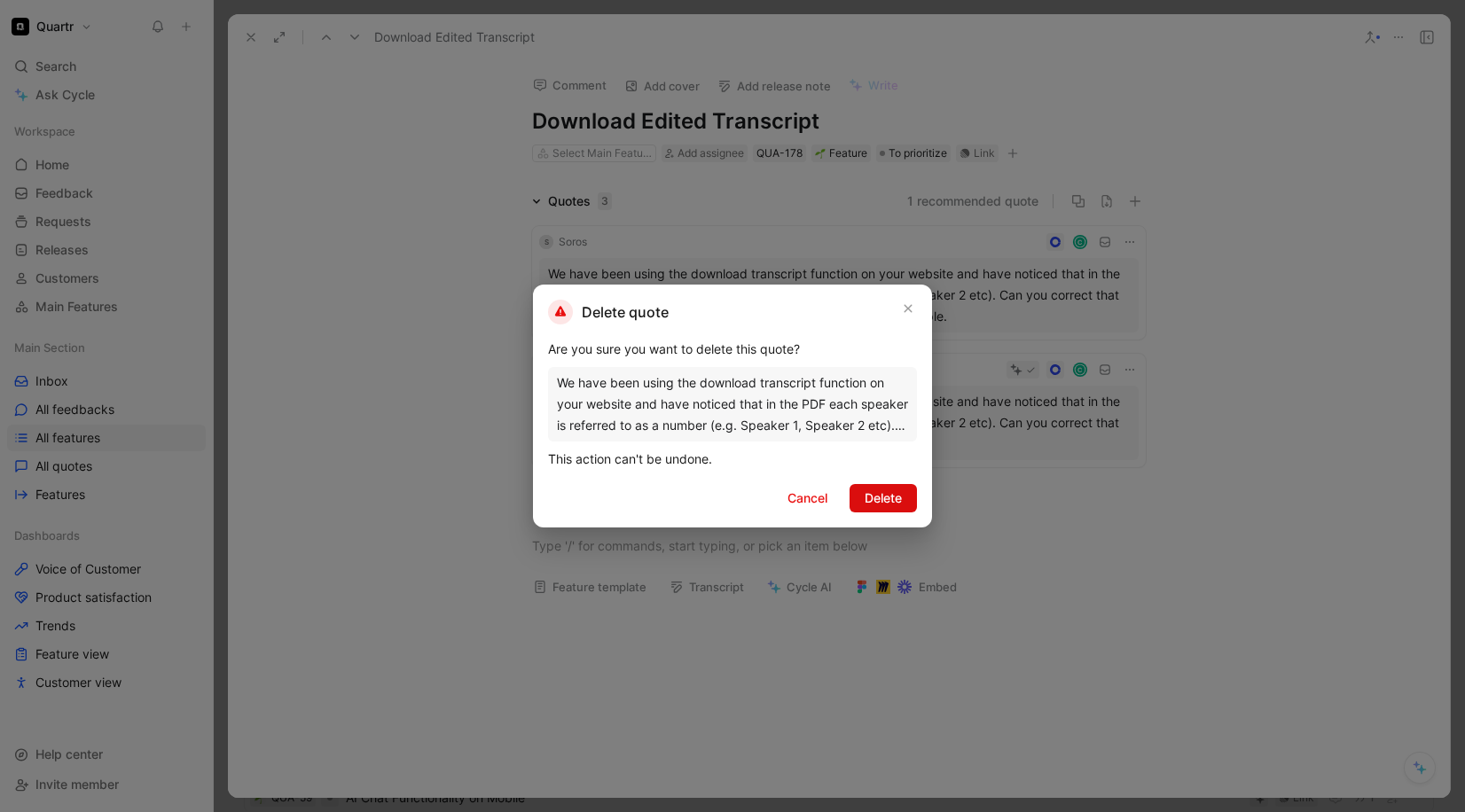 click on "Delete" at bounding box center (883, 498) 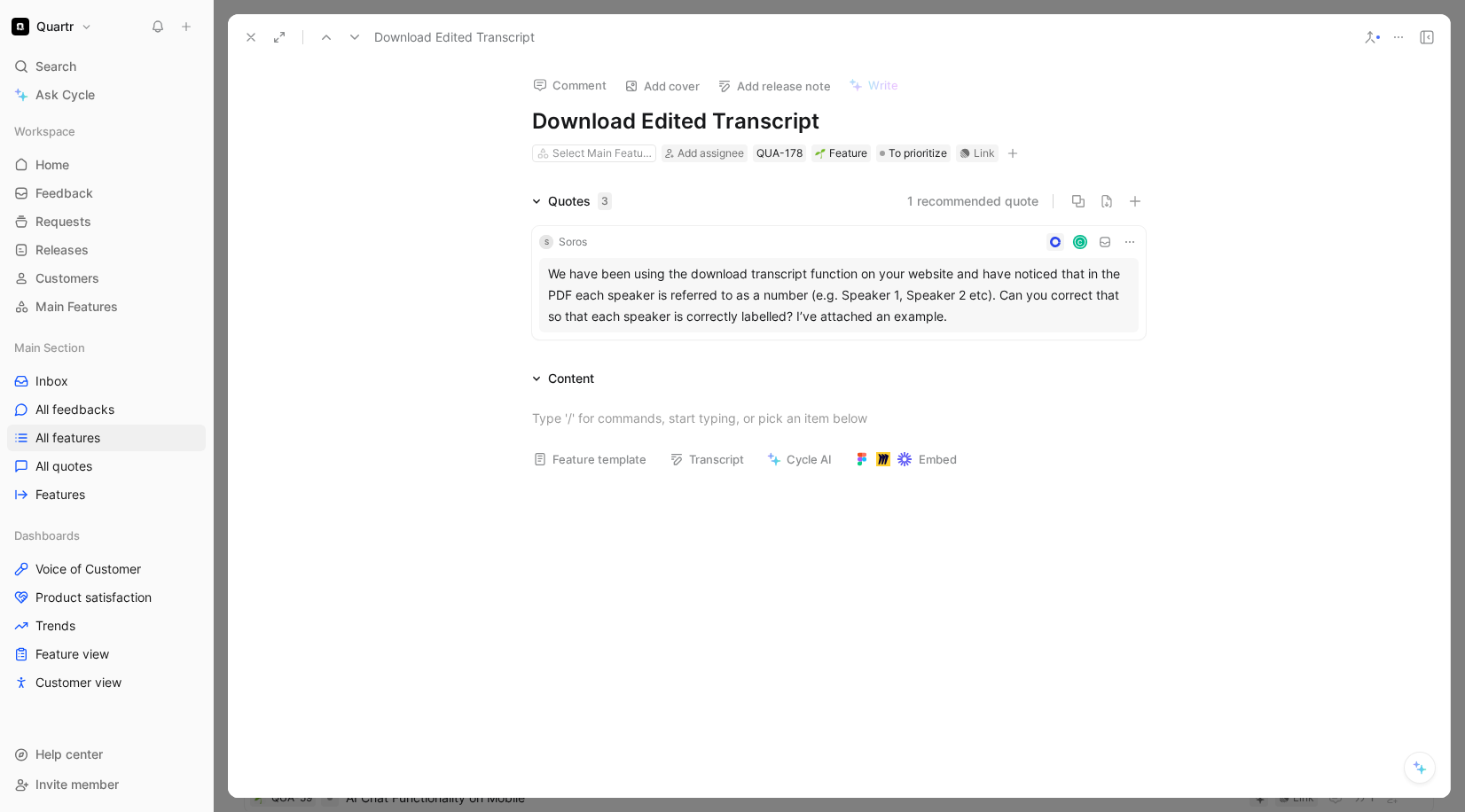 click 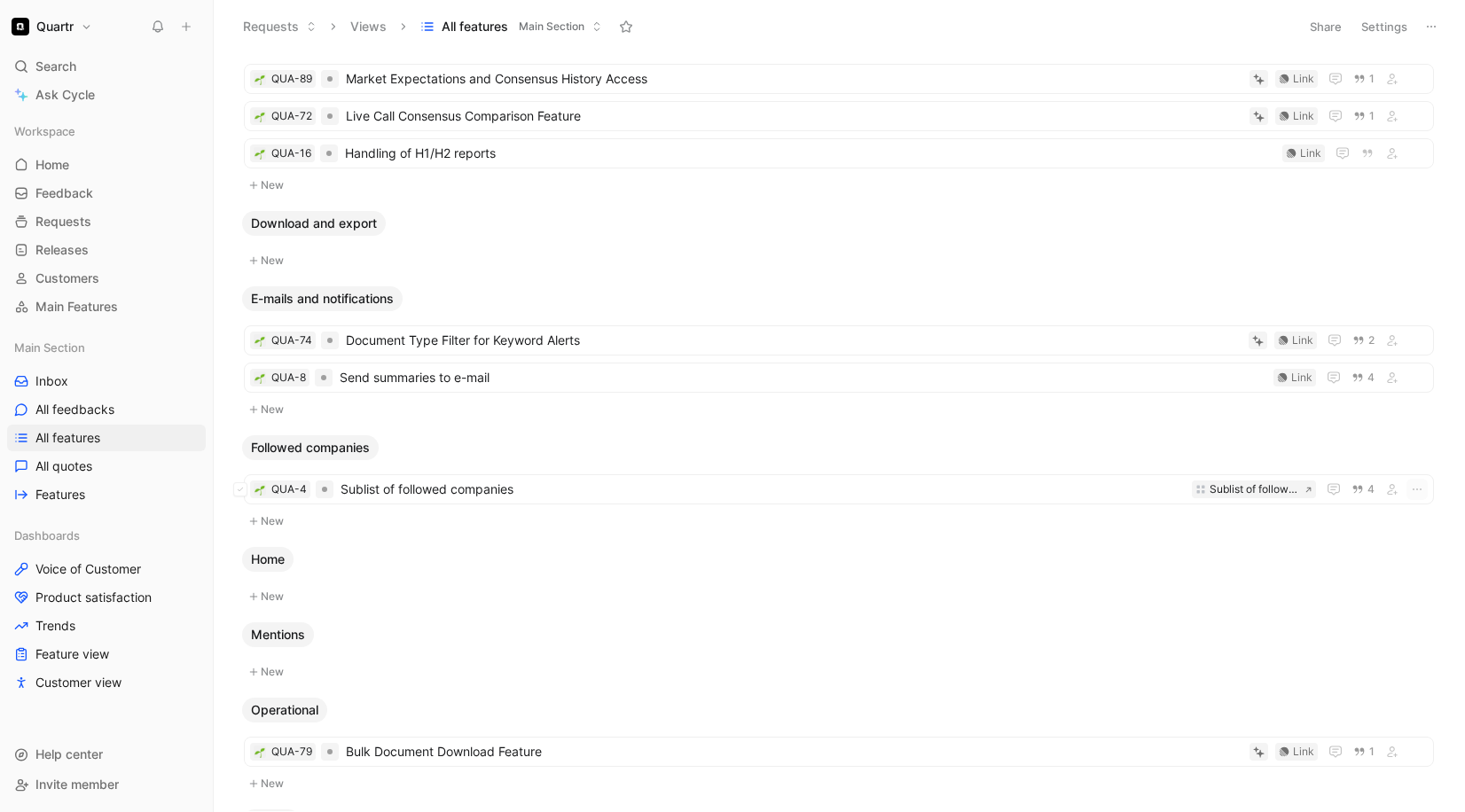 scroll, scrollTop: 1047, scrollLeft: 0, axis: vertical 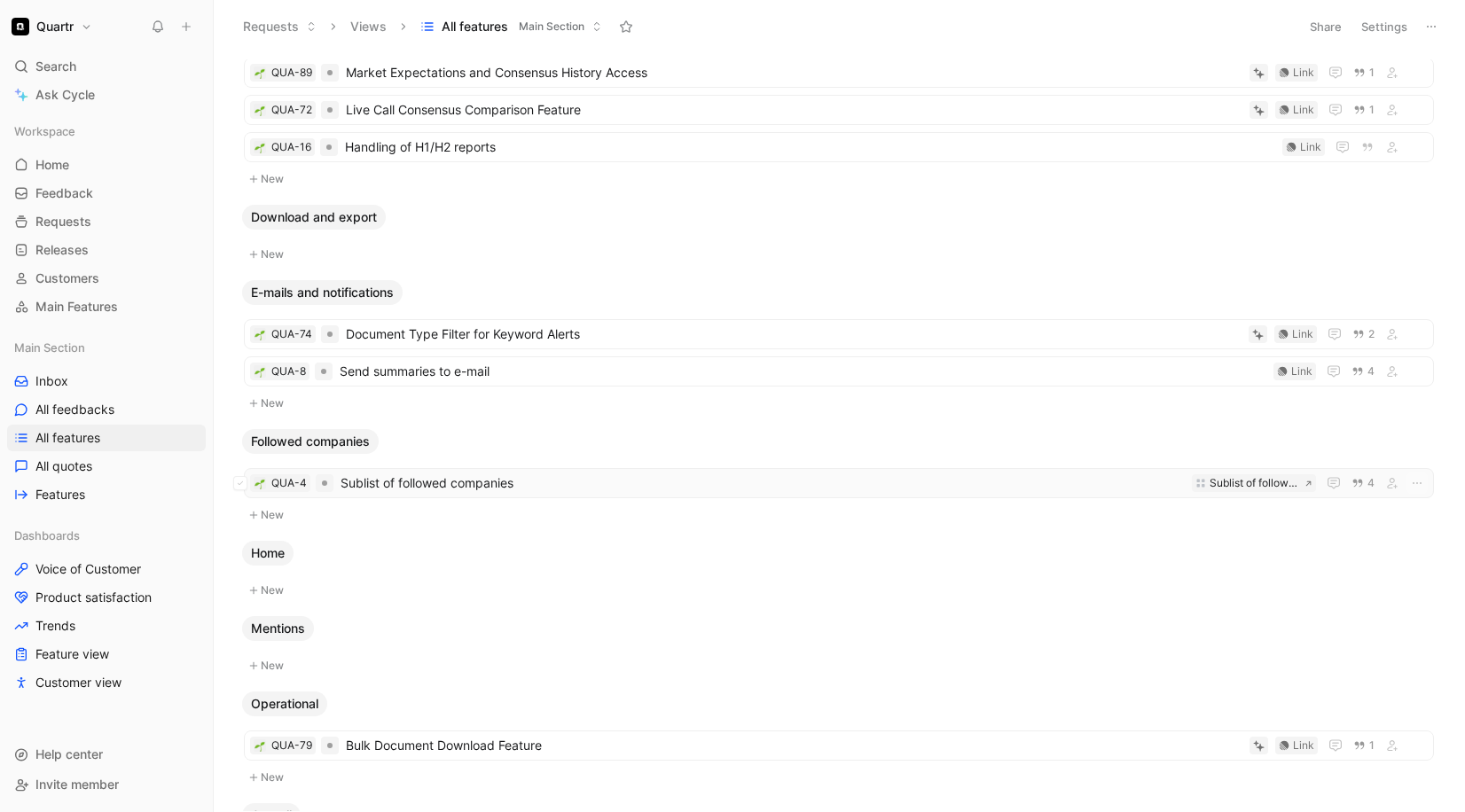 click on "Sublist of followed companies" at bounding box center [763, 483] 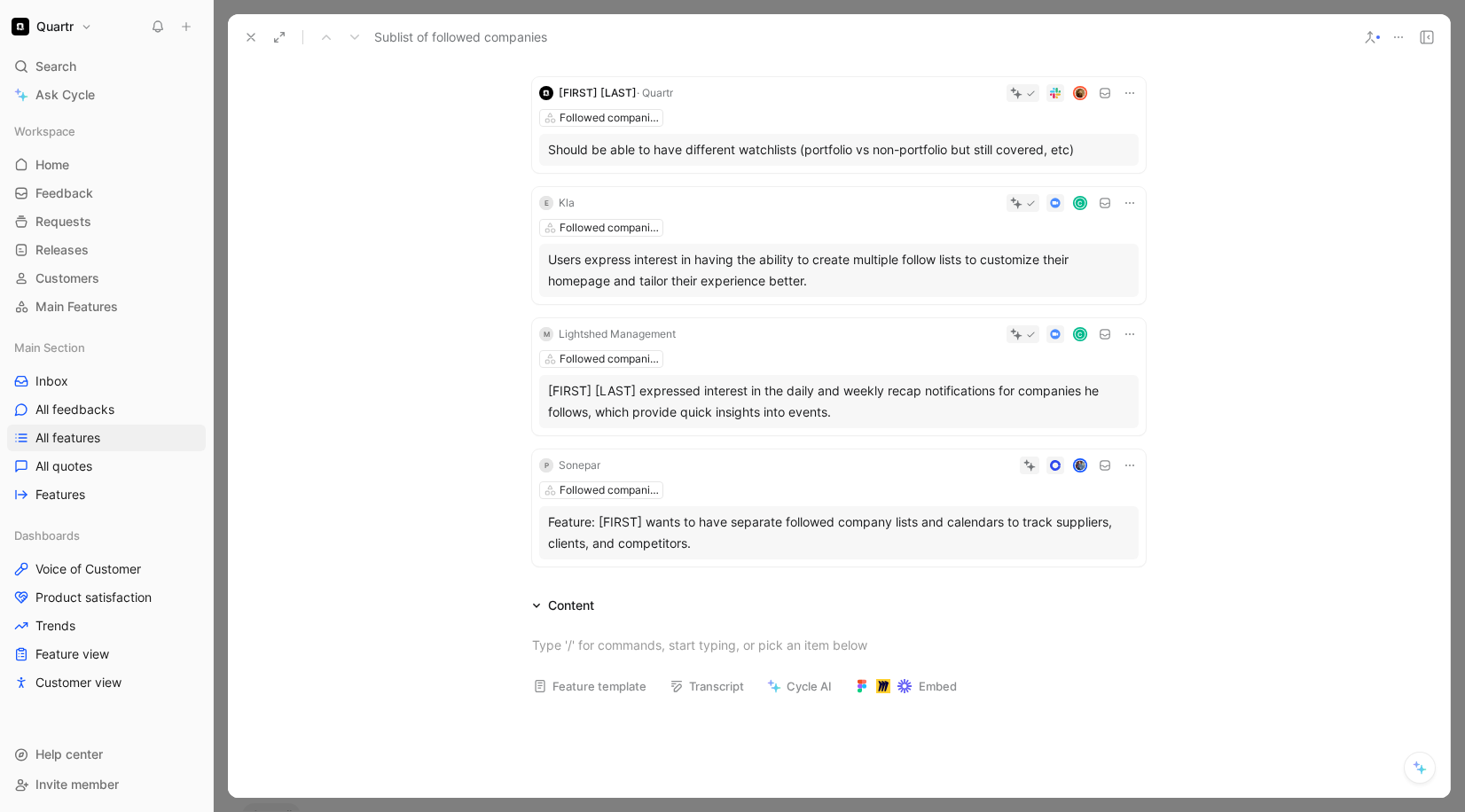 scroll, scrollTop: 0, scrollLeft: 0, axis: both 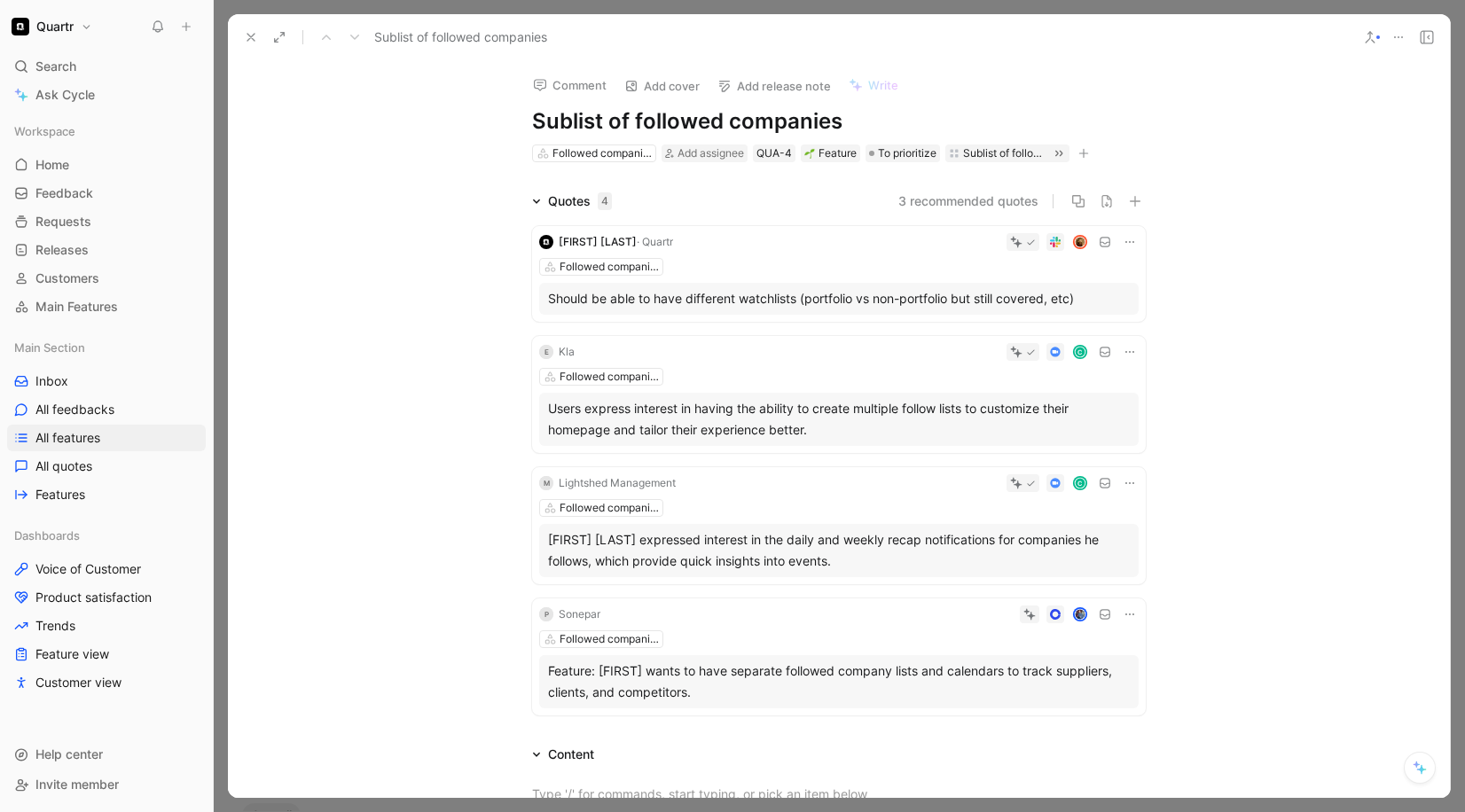 click on "Quotes 4 3 recommended quotes [FIRST] [LAST]  · Quartr Followed companies Should be able to have different watchlists (portfolio vs non-portfolio but still covered, etc) E Kla C Followed companies Users express interest in having the ability to create multiple follow lists to customize their homepage and tailor their experience better. M Lightshed Management C Followed companies [FIRST] [LAST] expressed interest in the daily and weekly recap notifications for companies he follows, which provide quick insights into events. P Sonepar Followed companies Feature: [FIRST] wants to have separate followed company lists and calendars to track suppliers, clients, and competitors." at bounding box center [839, 457] 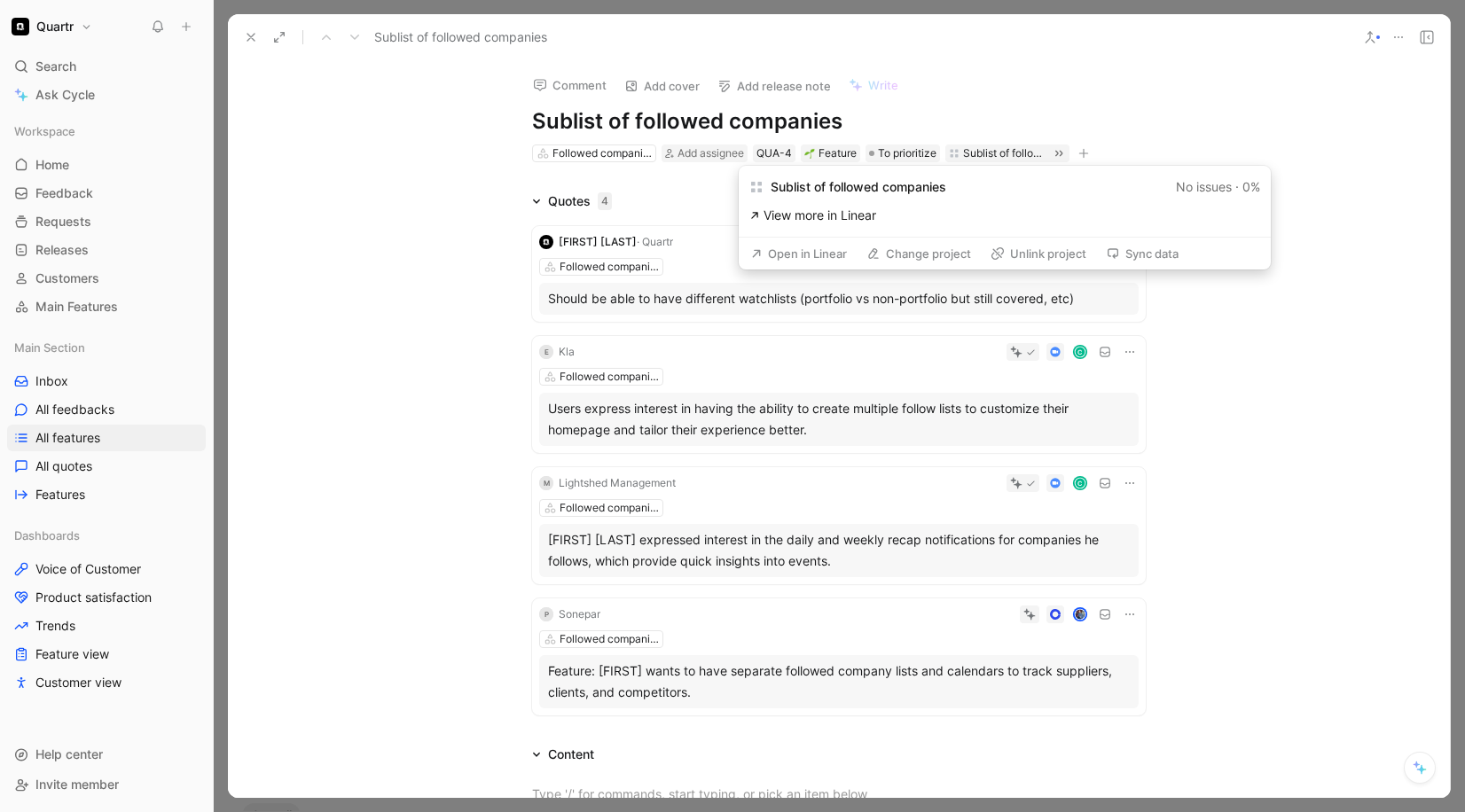 click on "View more in Linear" at bounding box center (1005, 215) 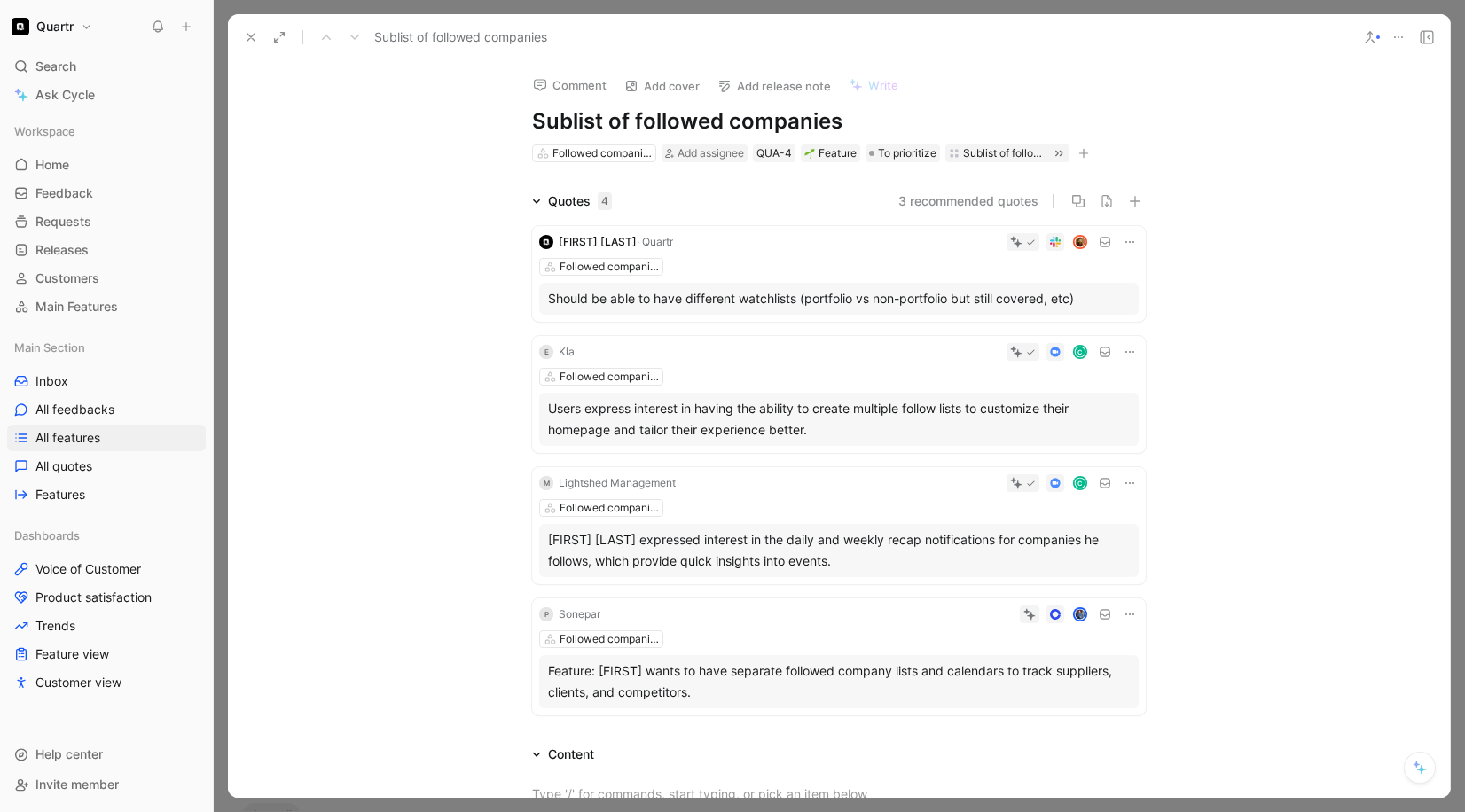 drag, startPoint x: 480, startPoint y: 272, endPoint x: 663, endPoint y: 220, distance: 190.24458 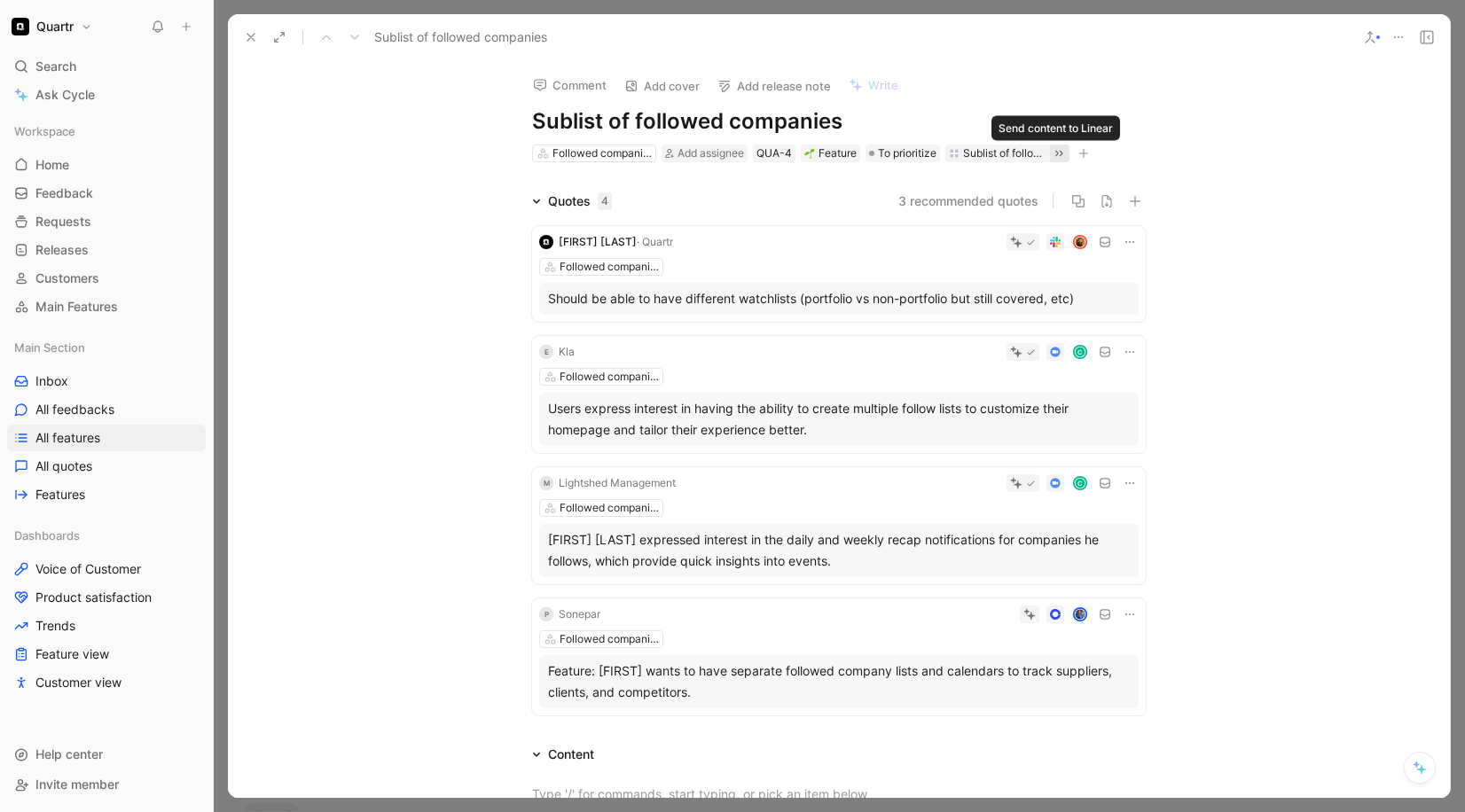 click 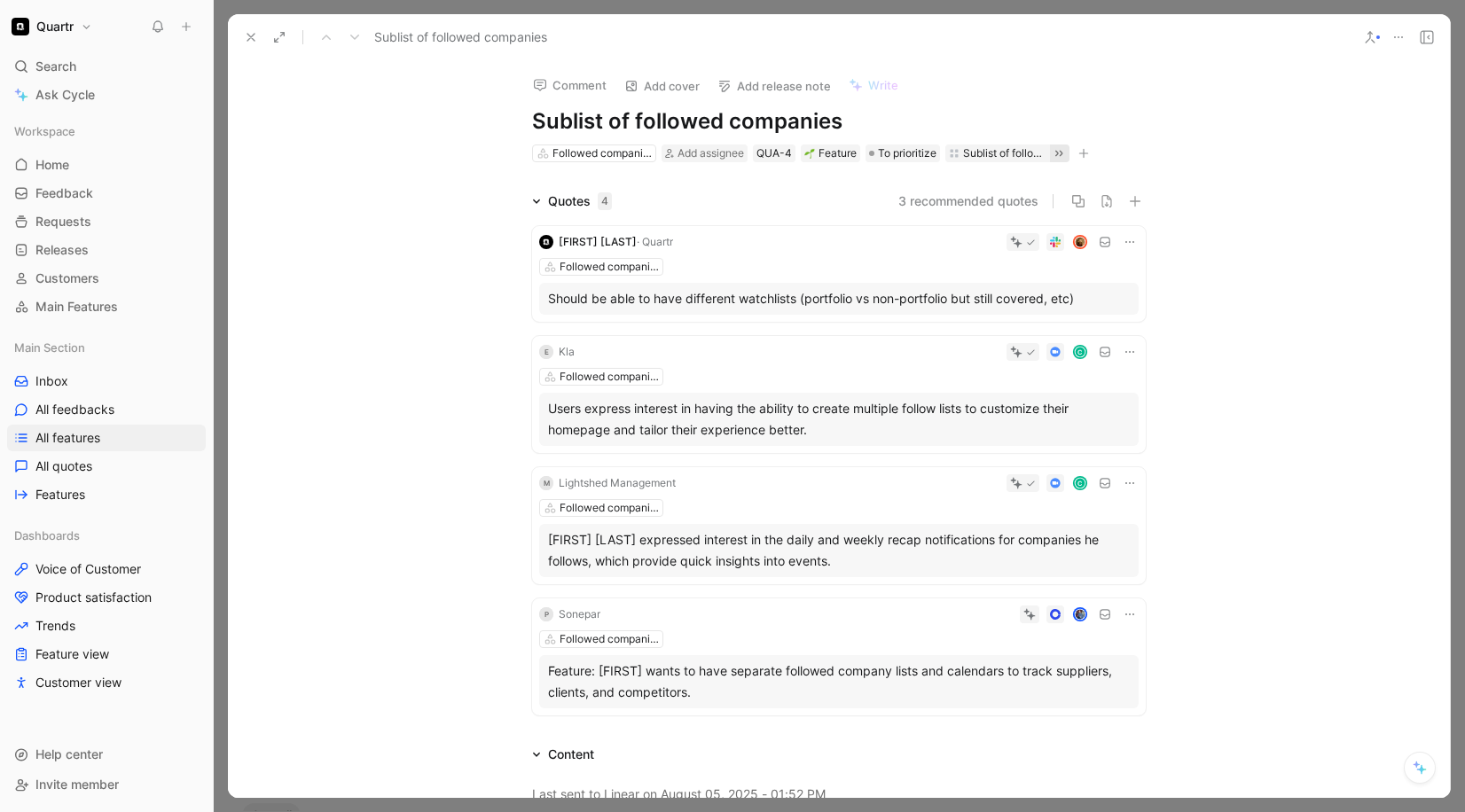 click 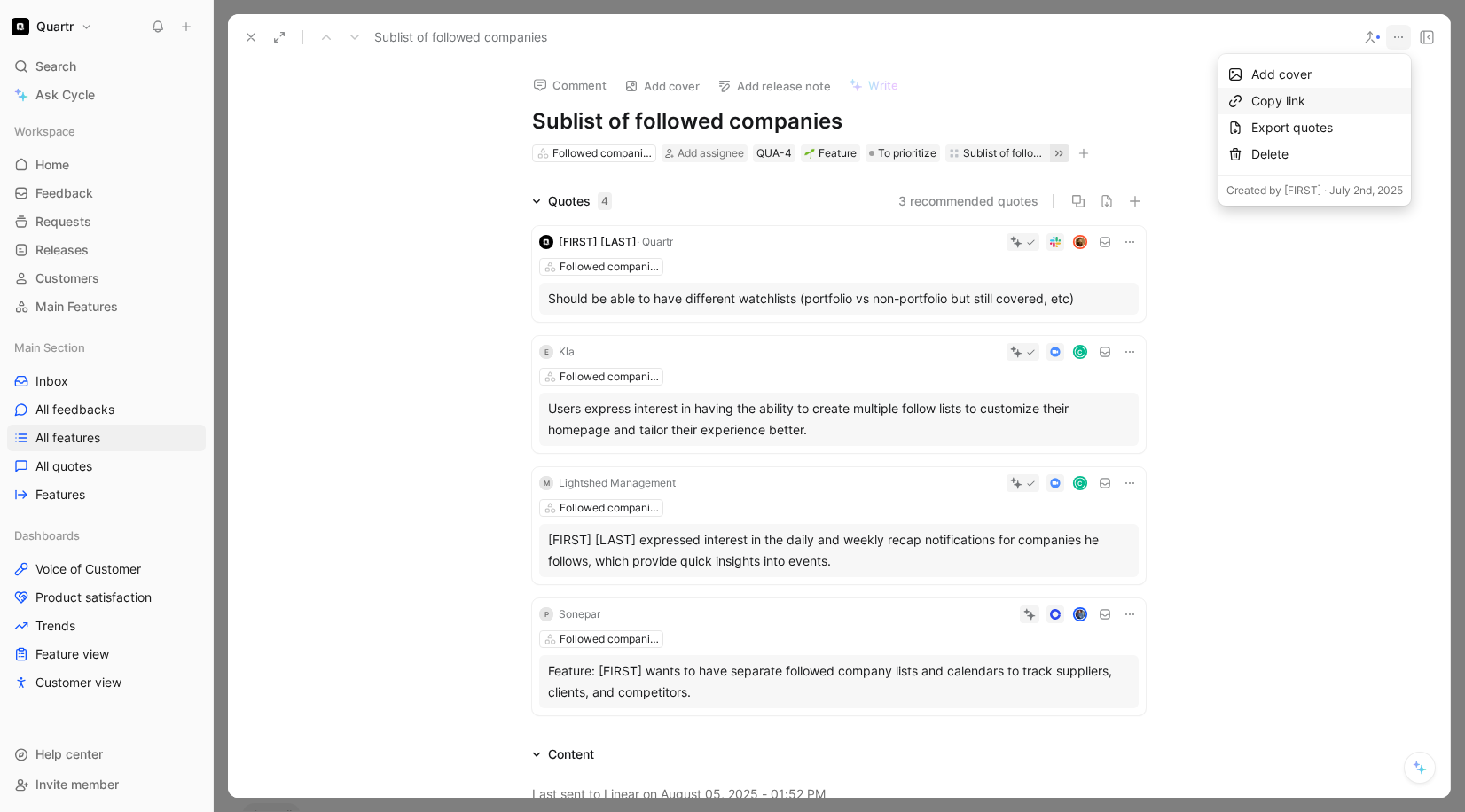 click on "Copy link" at bounding box center [1327, 101] 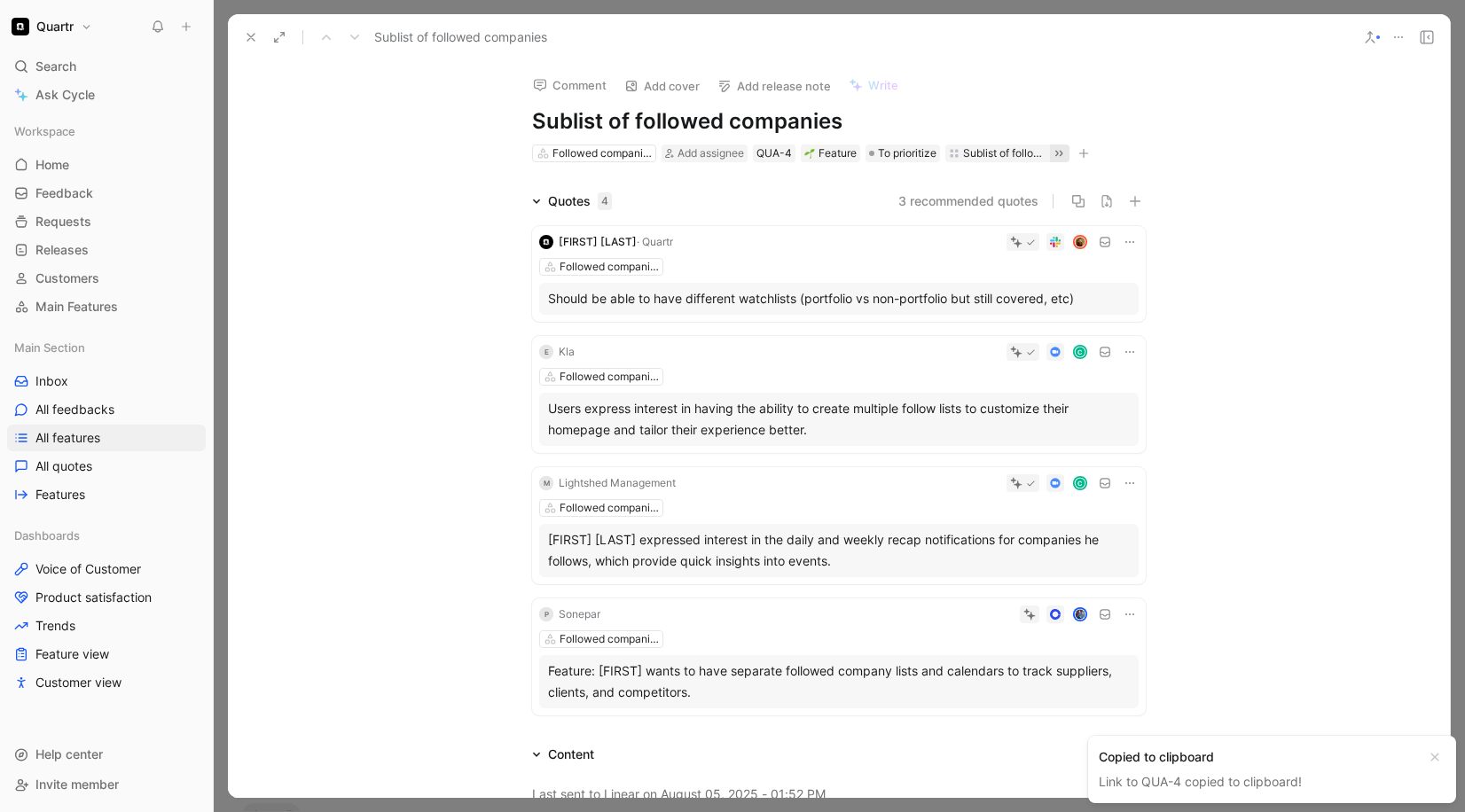 click on "Sublist of followed companies" at bounding box center [460, 37] 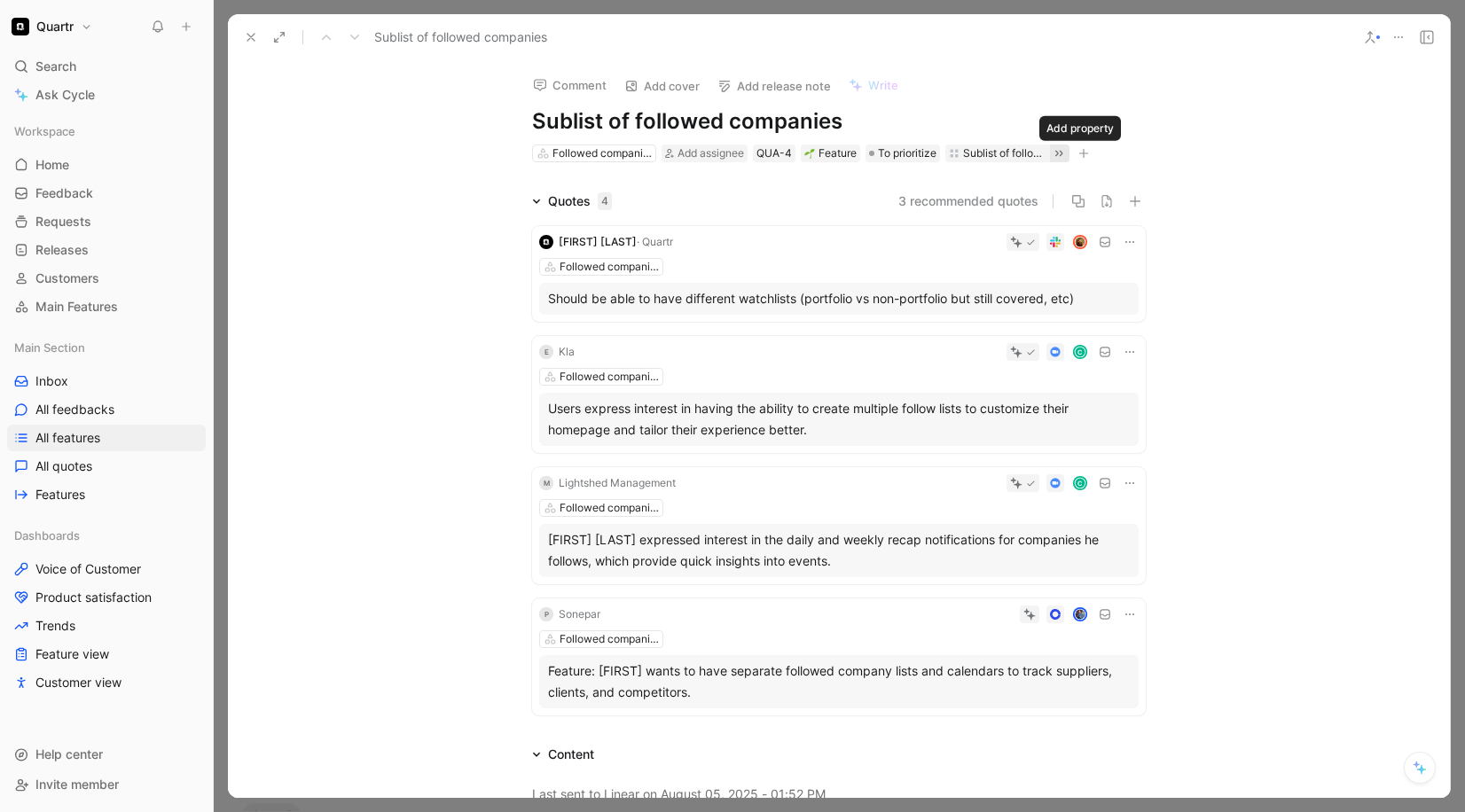 click 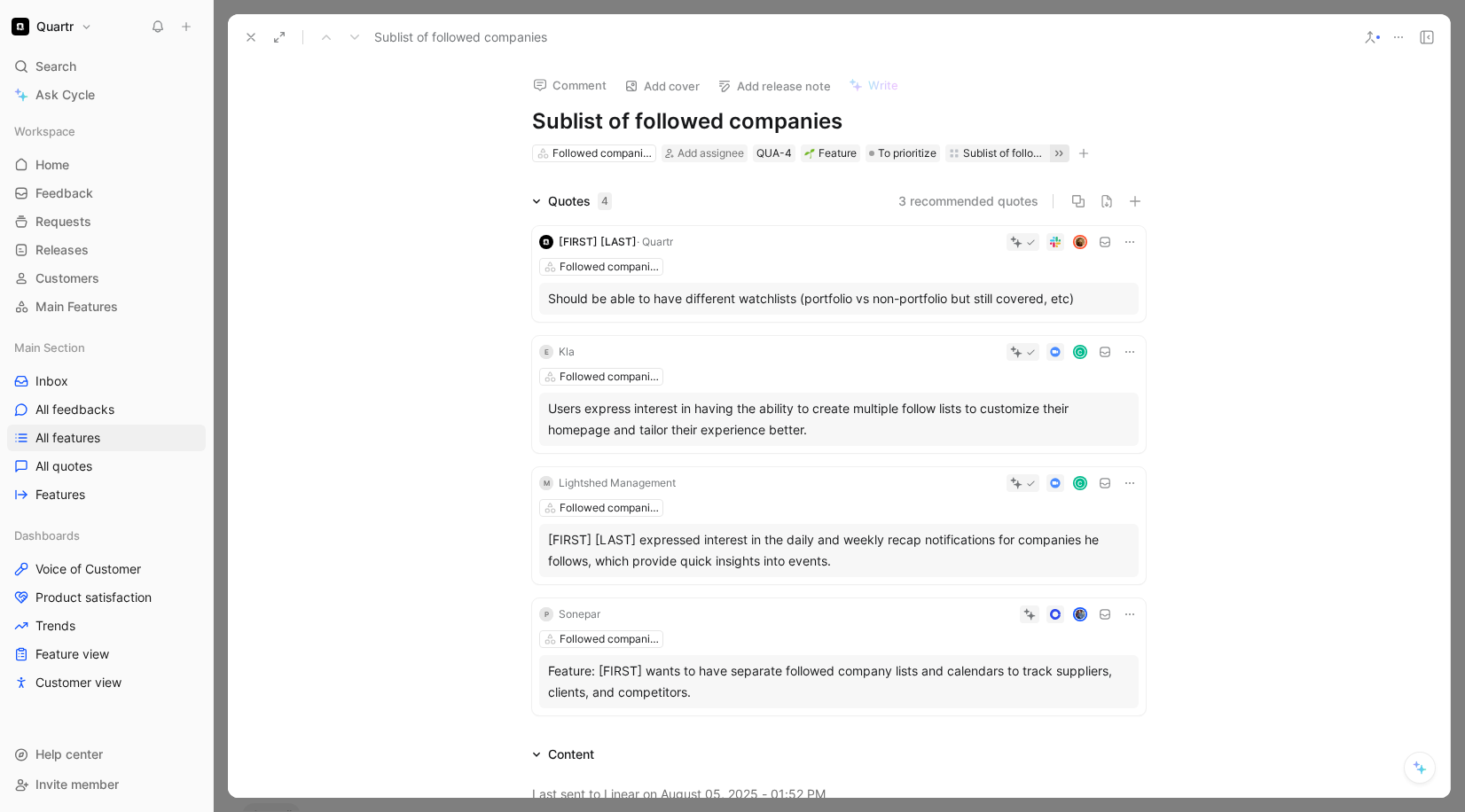 drag, startPoint x: 1287, startPoint y: 344, endPoint x: 1394, endPoint y: 103, distance: 263.68542 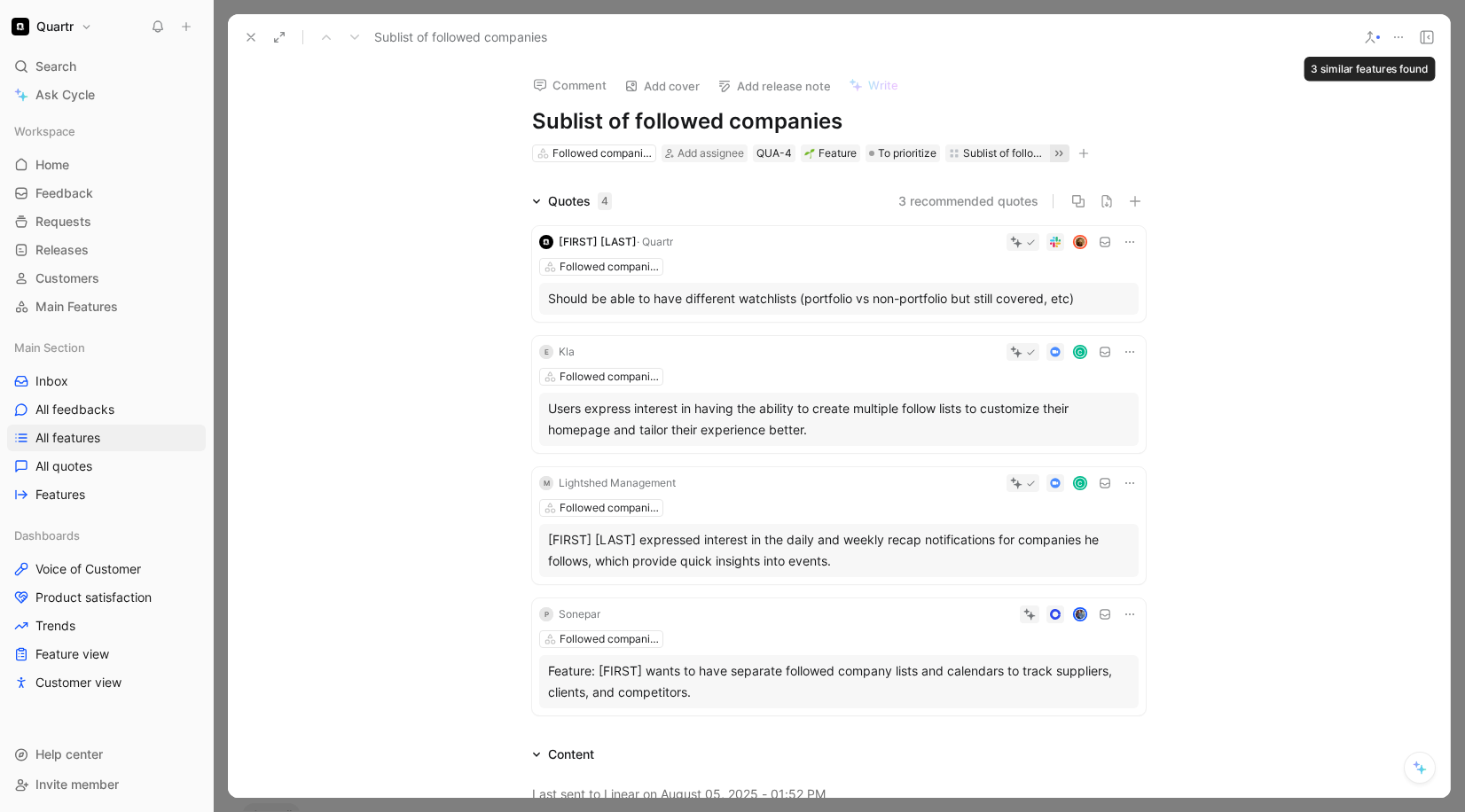 click 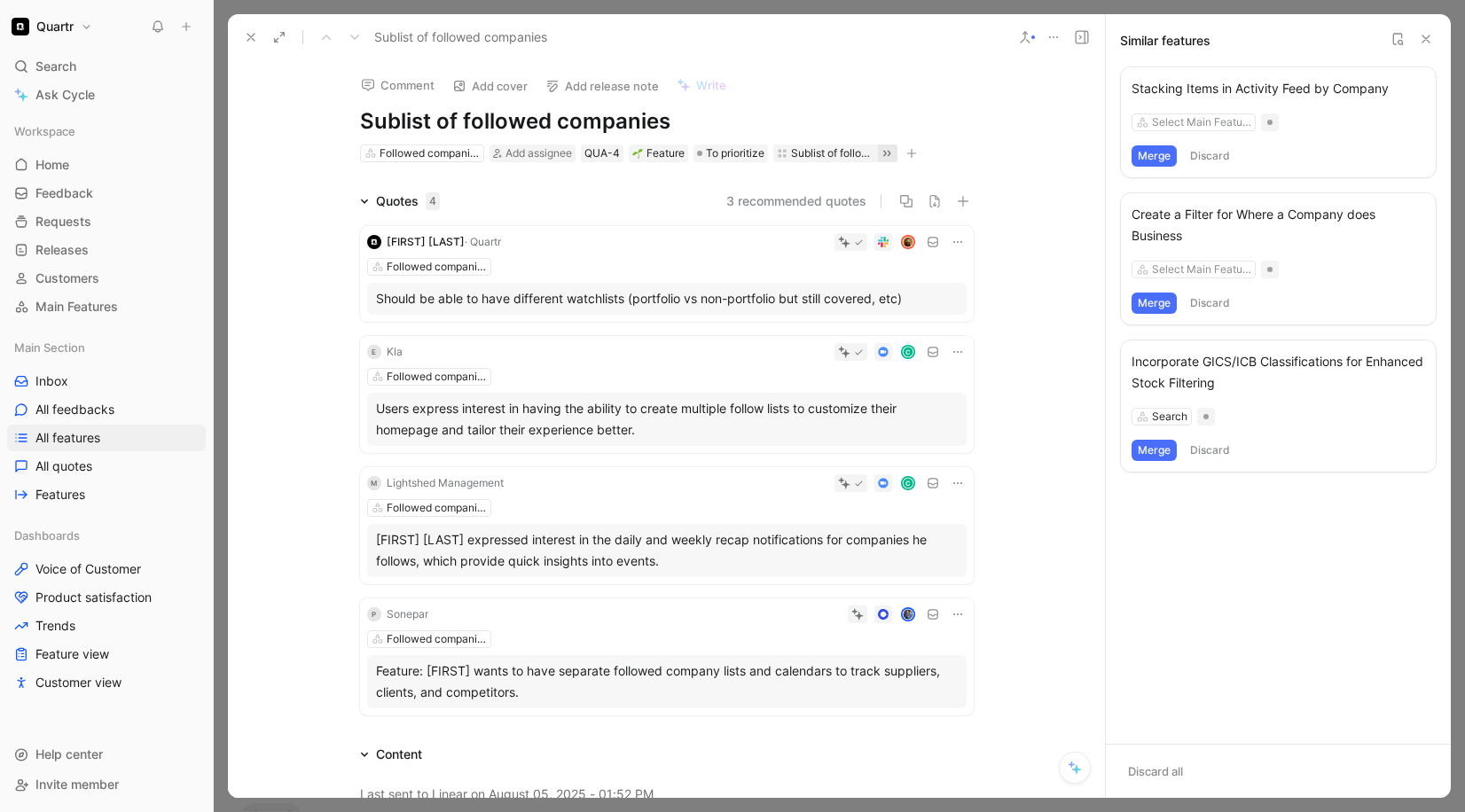 click 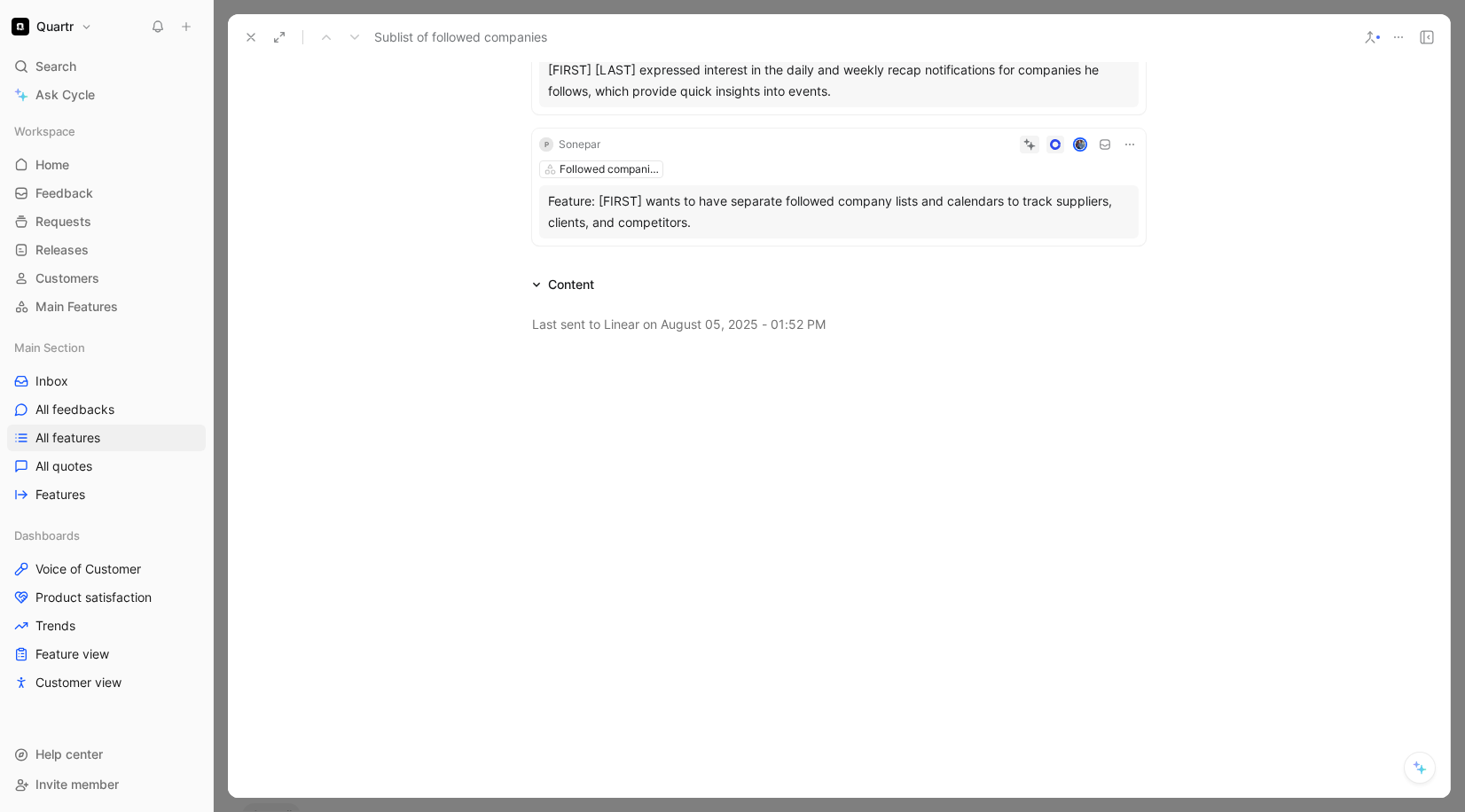 scroll, scrollTop: 0, scrollLeft: 0, axis: both 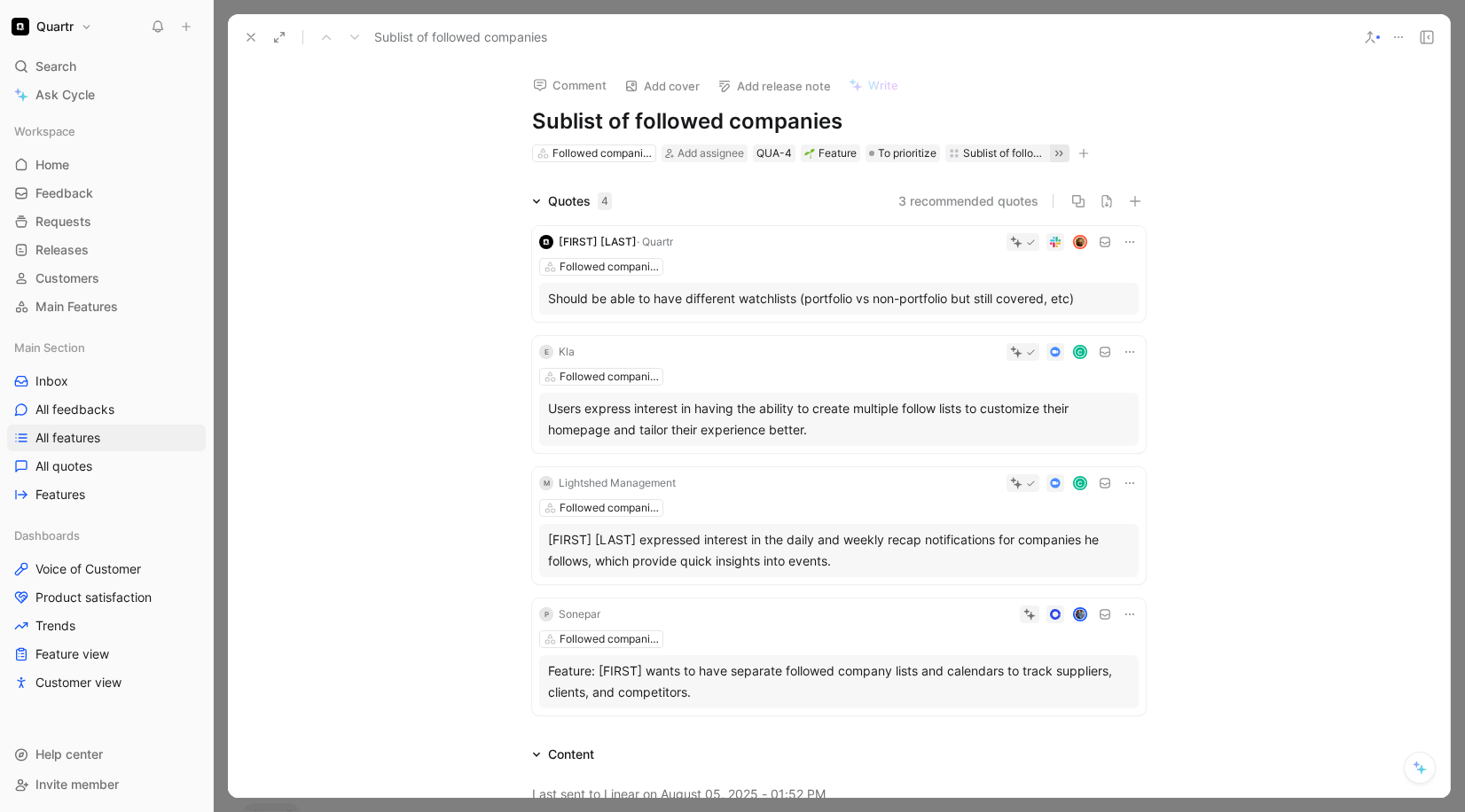 click at bounding box center (1398, 37) 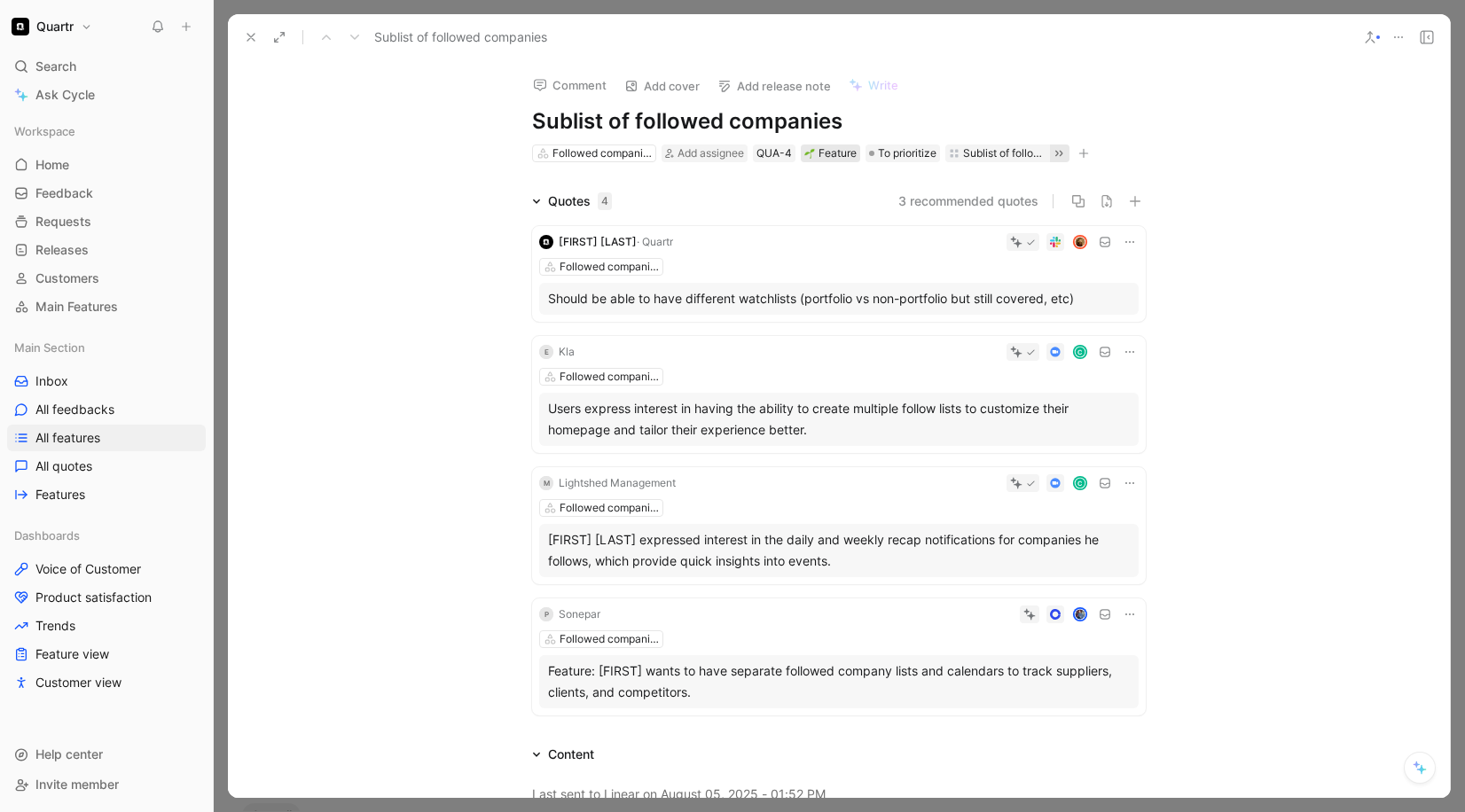 click on "Feature" at bounding box center [830, 153] 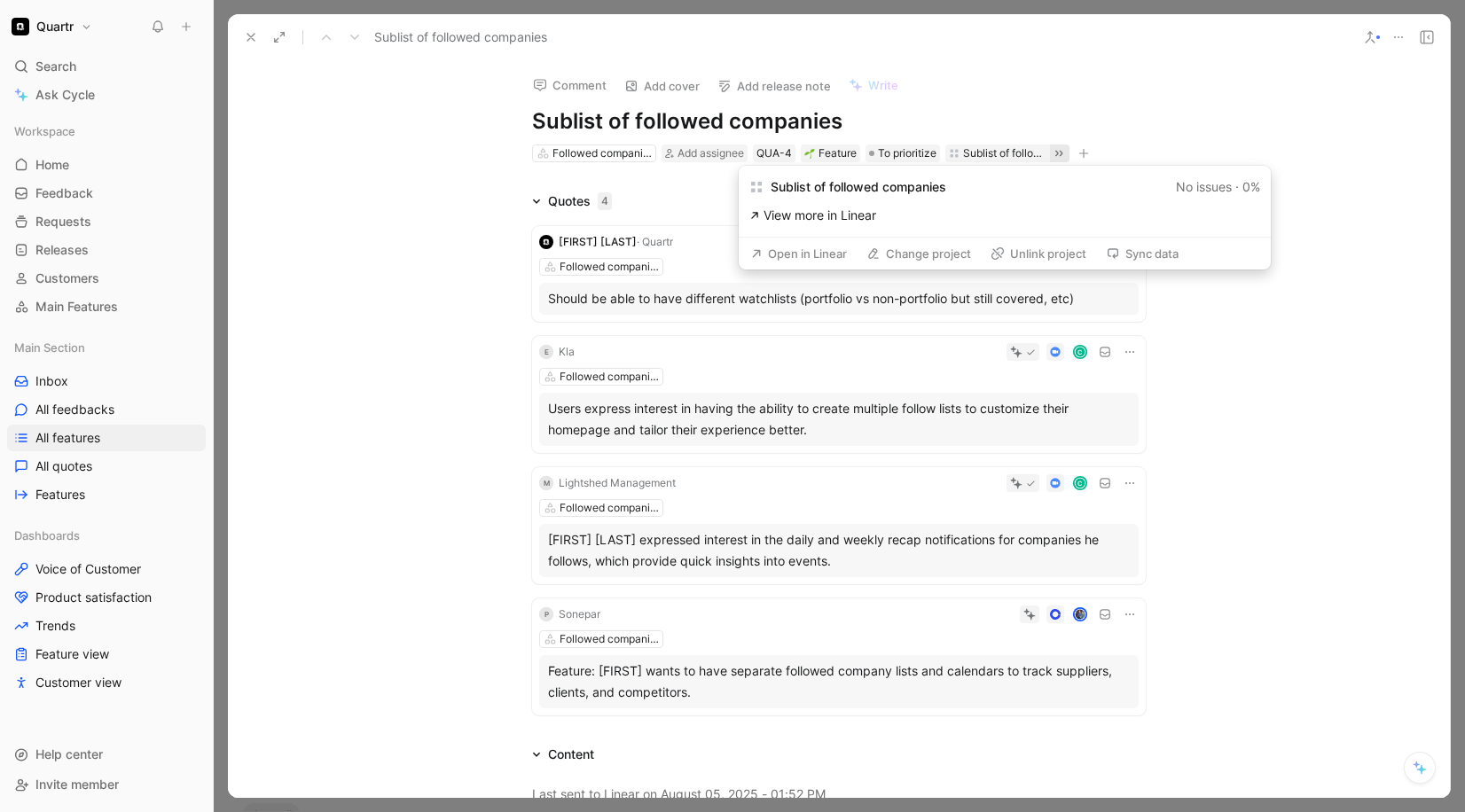 click on "View more in Linear" at bounding box center (1005, 215) 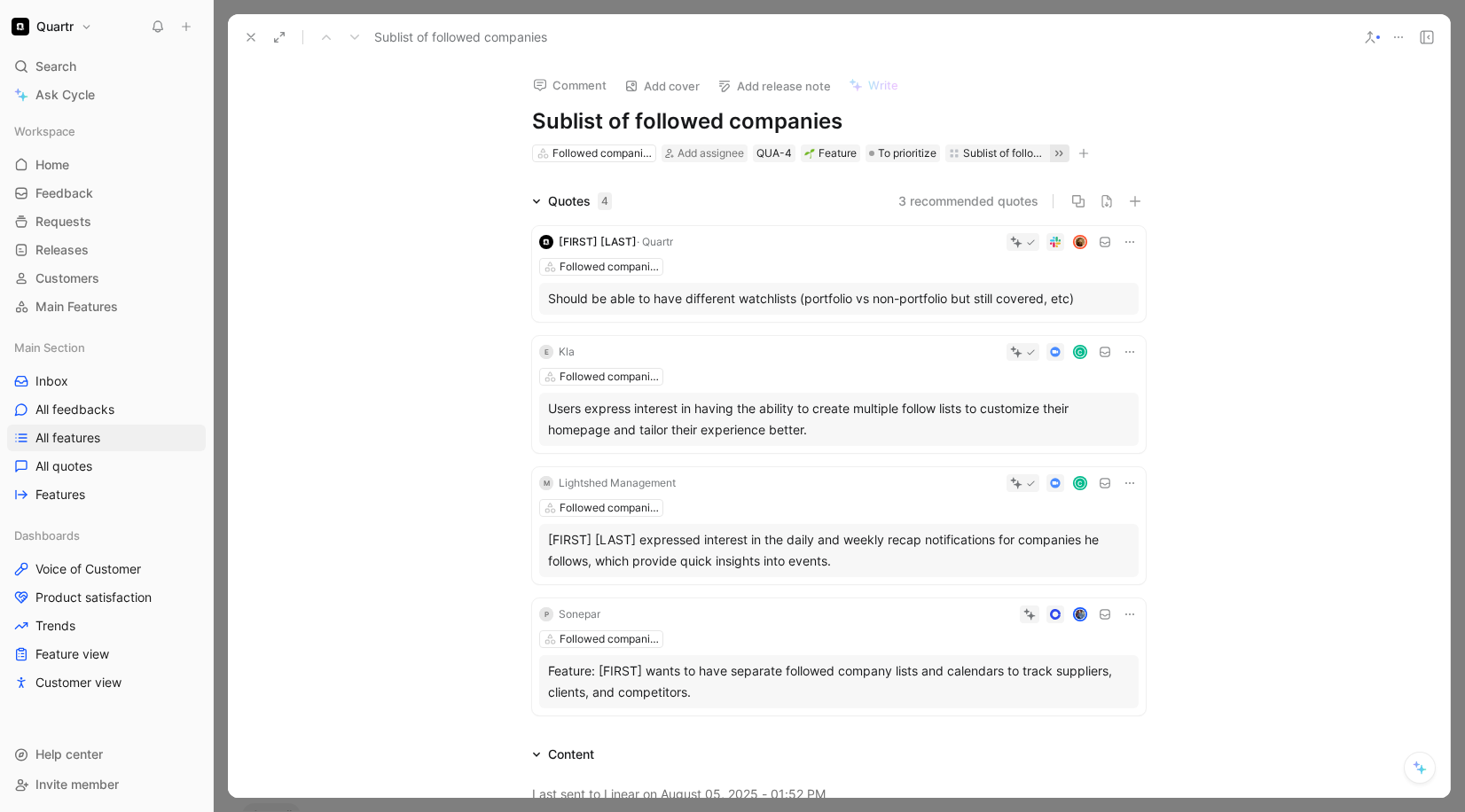 click on "Sublist of followed companies" at bounding box center [839, 121] 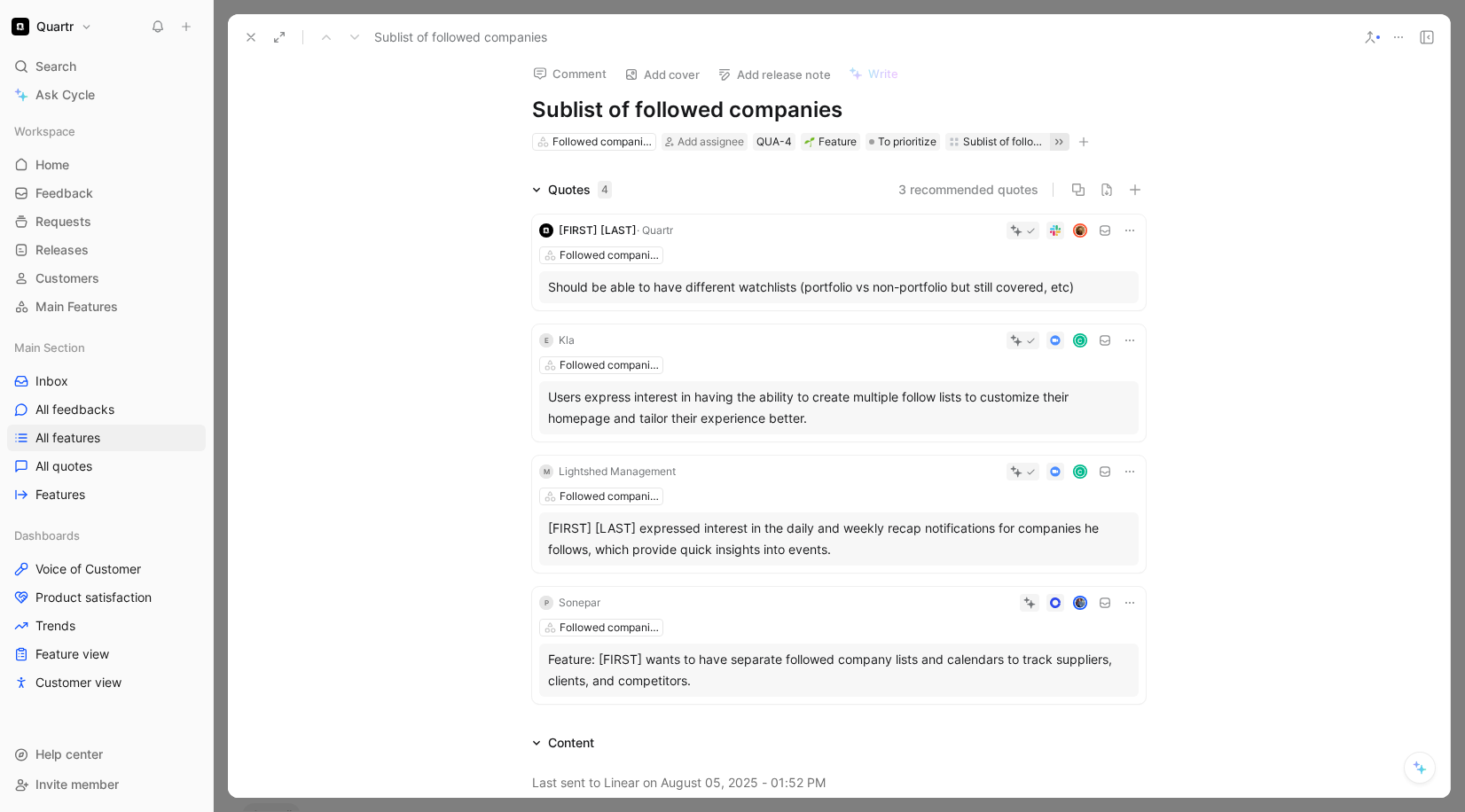 scroll, scrollTop: 23, scrollLeft: 0, axis: vertical 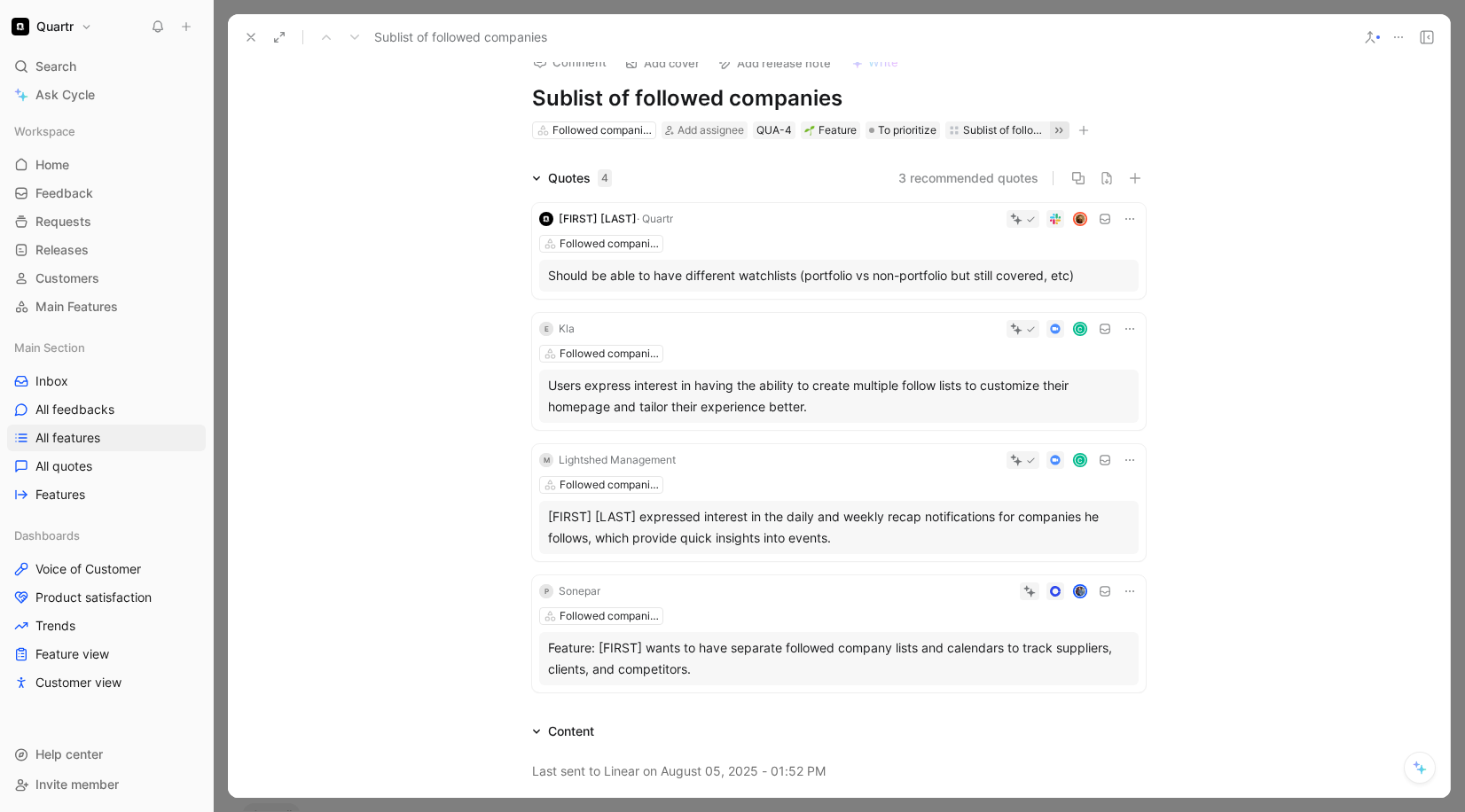 click 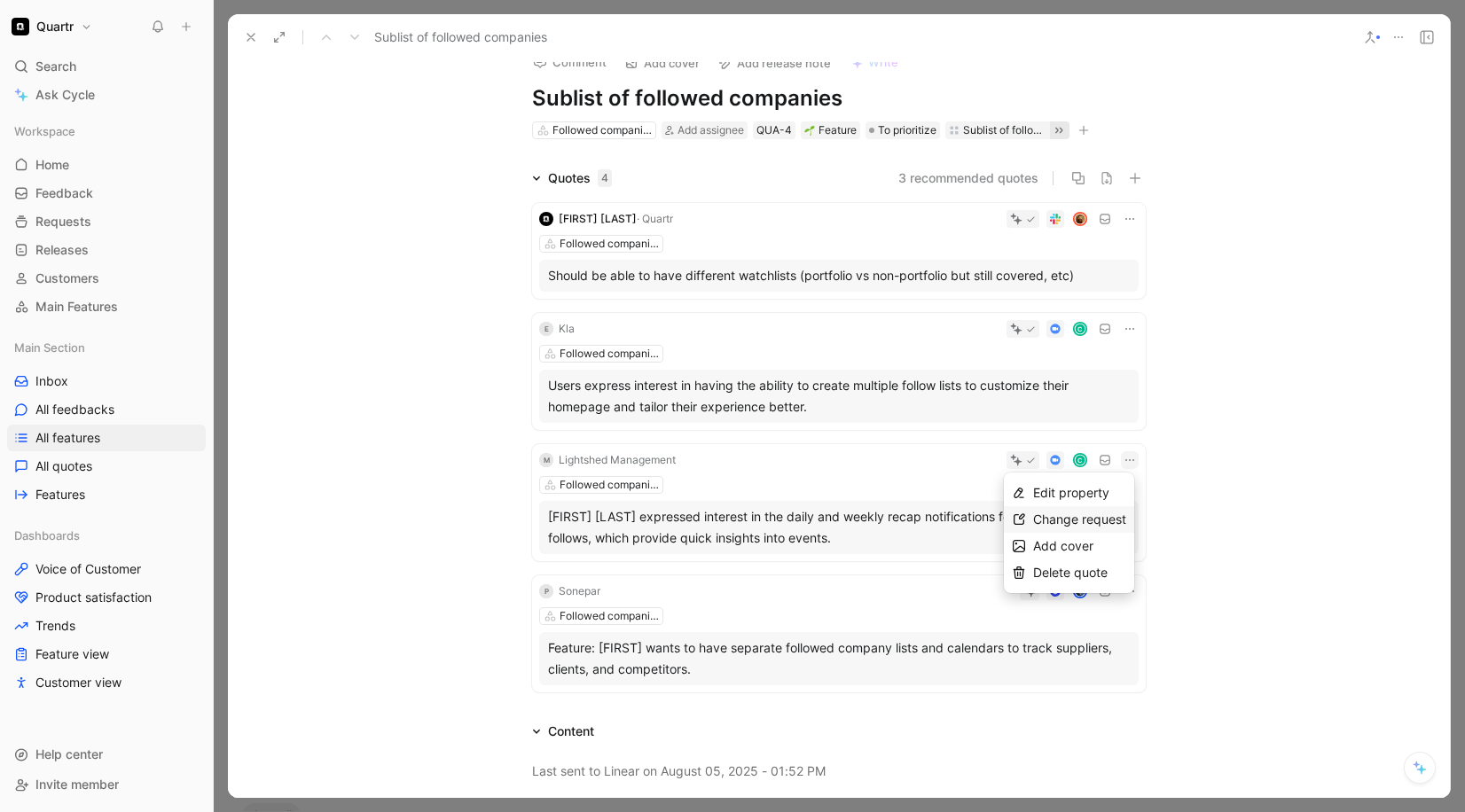 click on "Change request" at bounding box center (1079, 519) 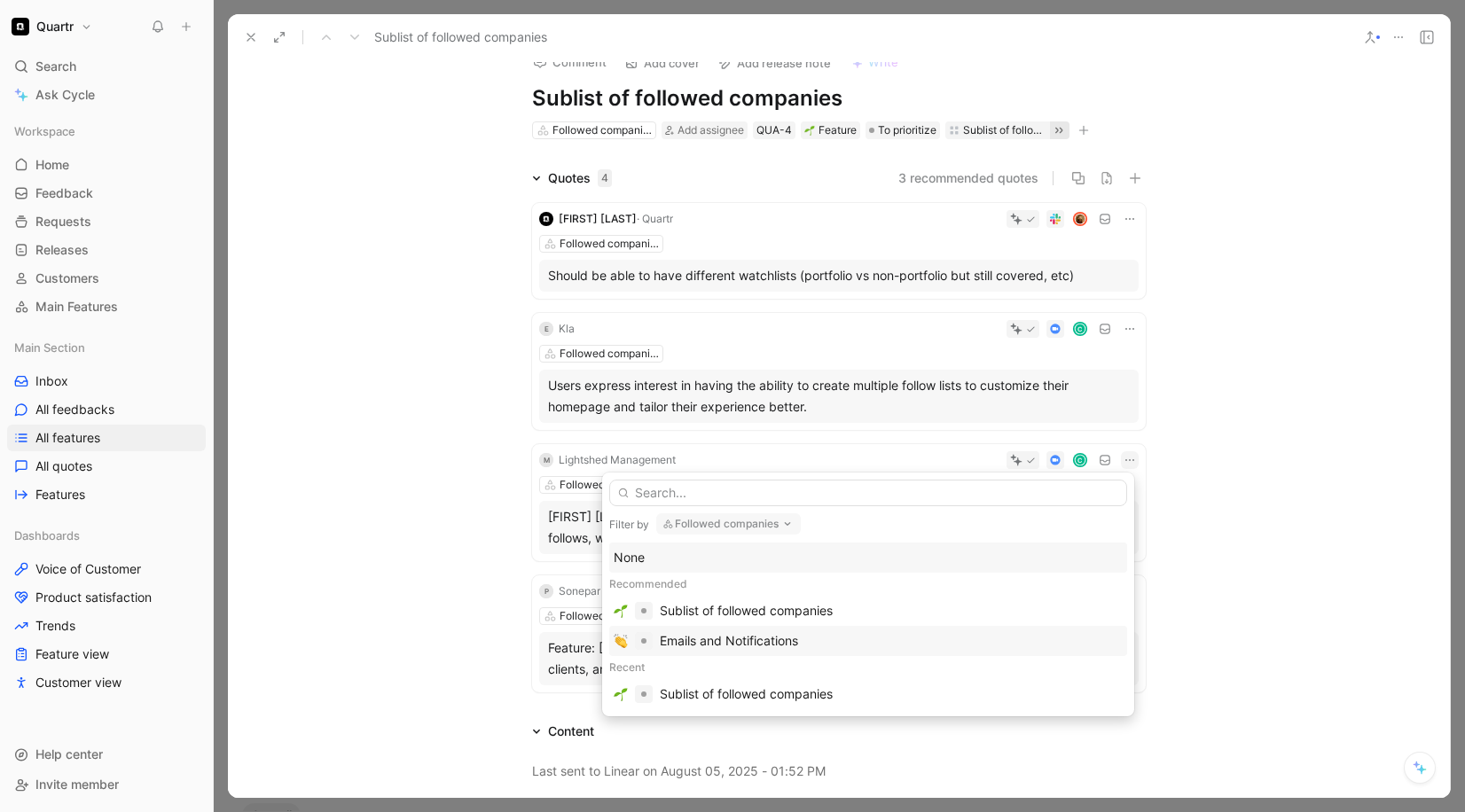 click on "Emails and Notifications" at bounding box center [729, 641] 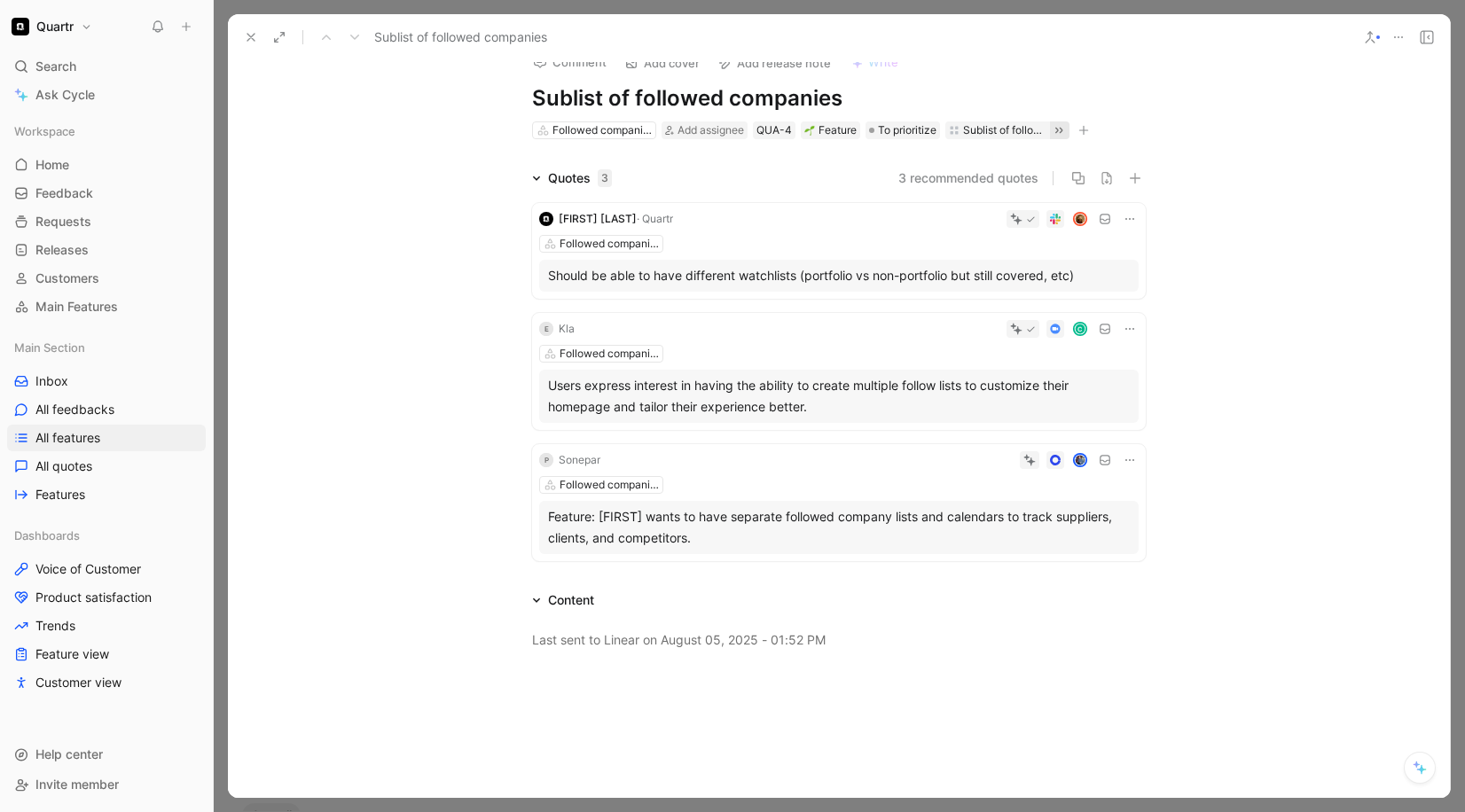 click on "Quotes 3 3 recommended quotes [FIRST] [LAST]  · Quartr Followed companies Should be able to have different watchlists (portfolio vs non-portfolio but still covered, etc) E [LAST] Followed companies Users express interest in having the ability to create multiple follow lists to customize their homepage and tailor their experience better. P [LAST] Followed companies Feature: [FIRST] wants to have separate followed company lists and calendars to track suppliers, clients, and competitors." at bounding box center (839, 368) 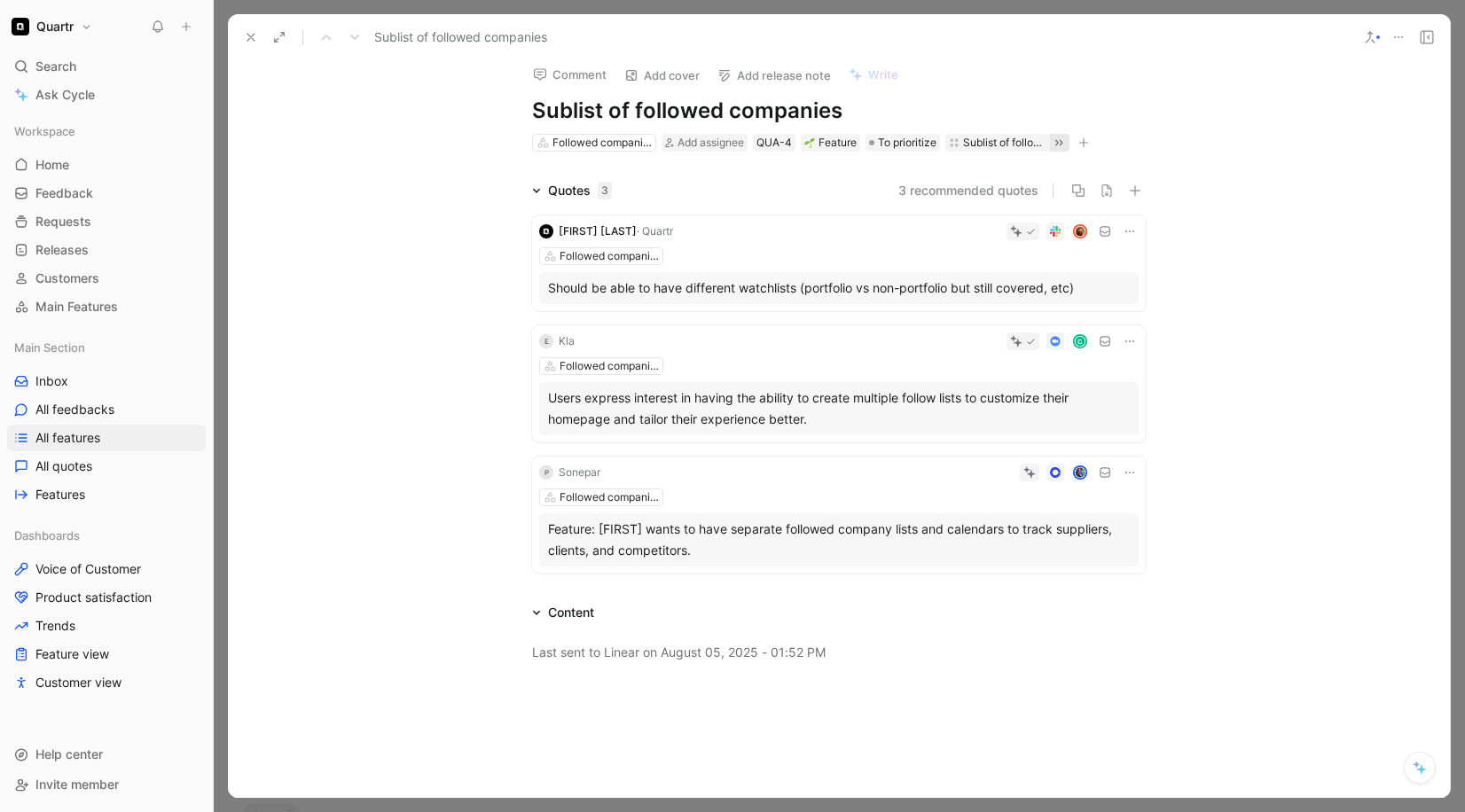 scroll, scrollTop: 0, scrollLeft: 0, axis: both 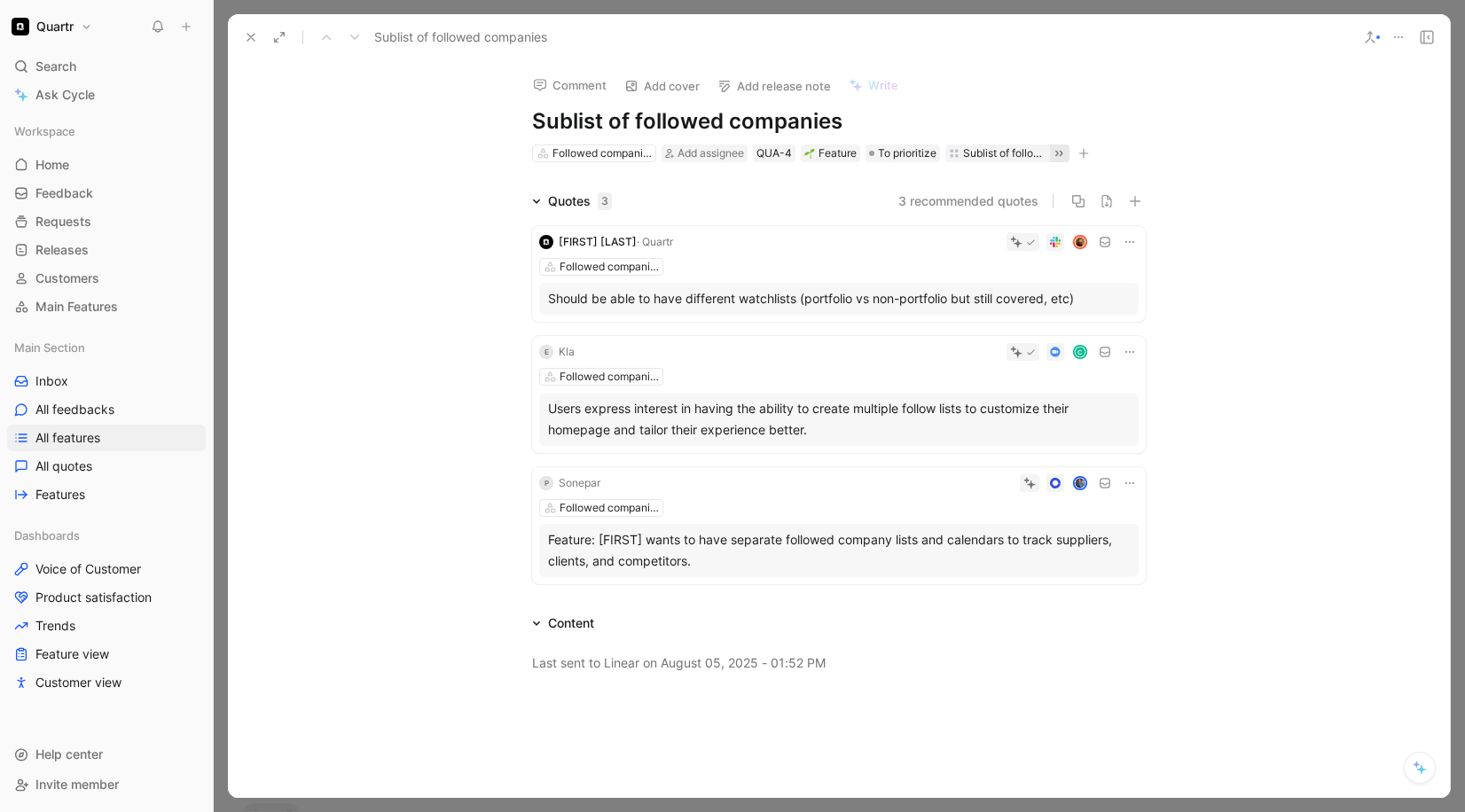 click 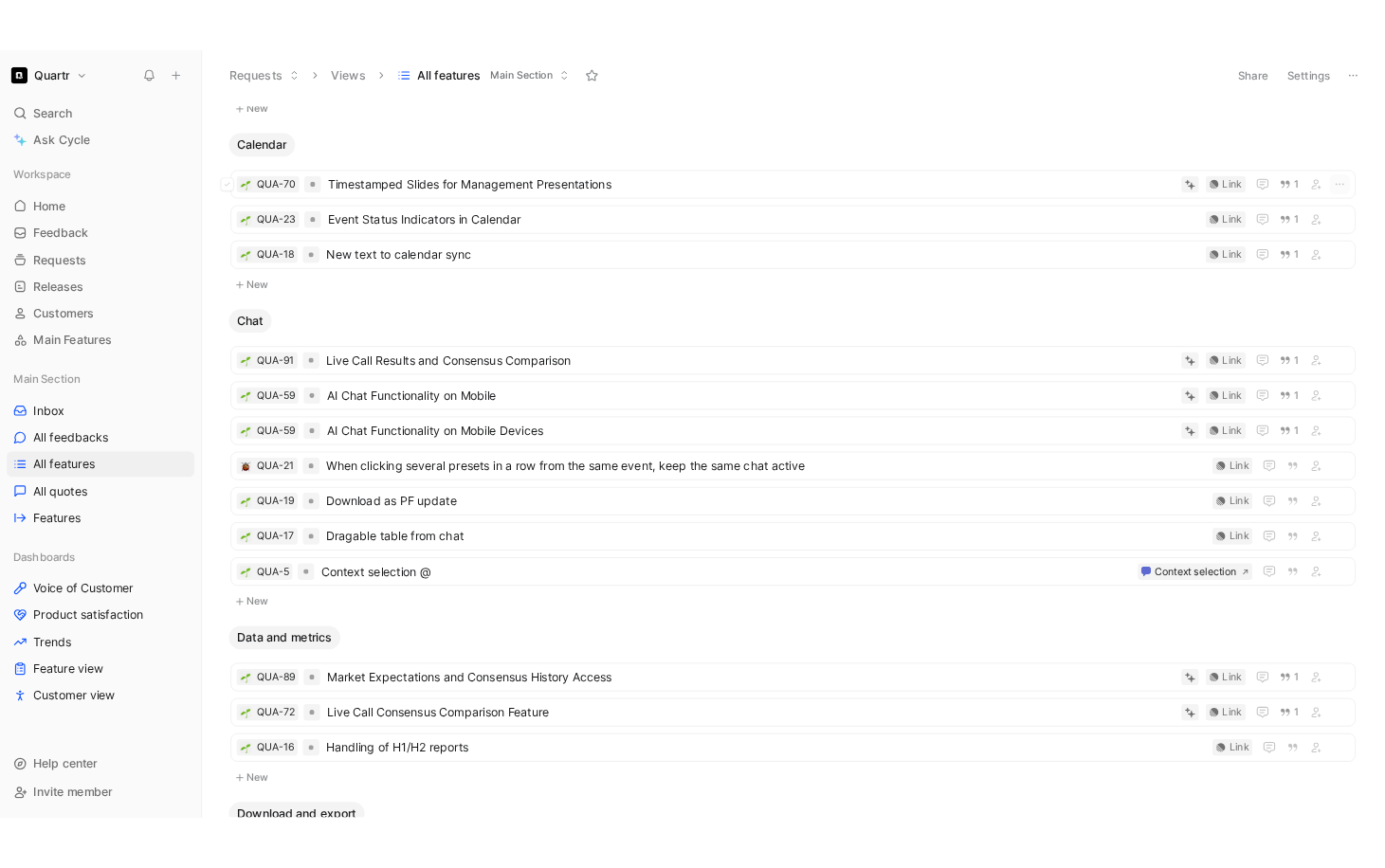 scroll, scrollTop: 0, scrollLeft: 0, axis: both 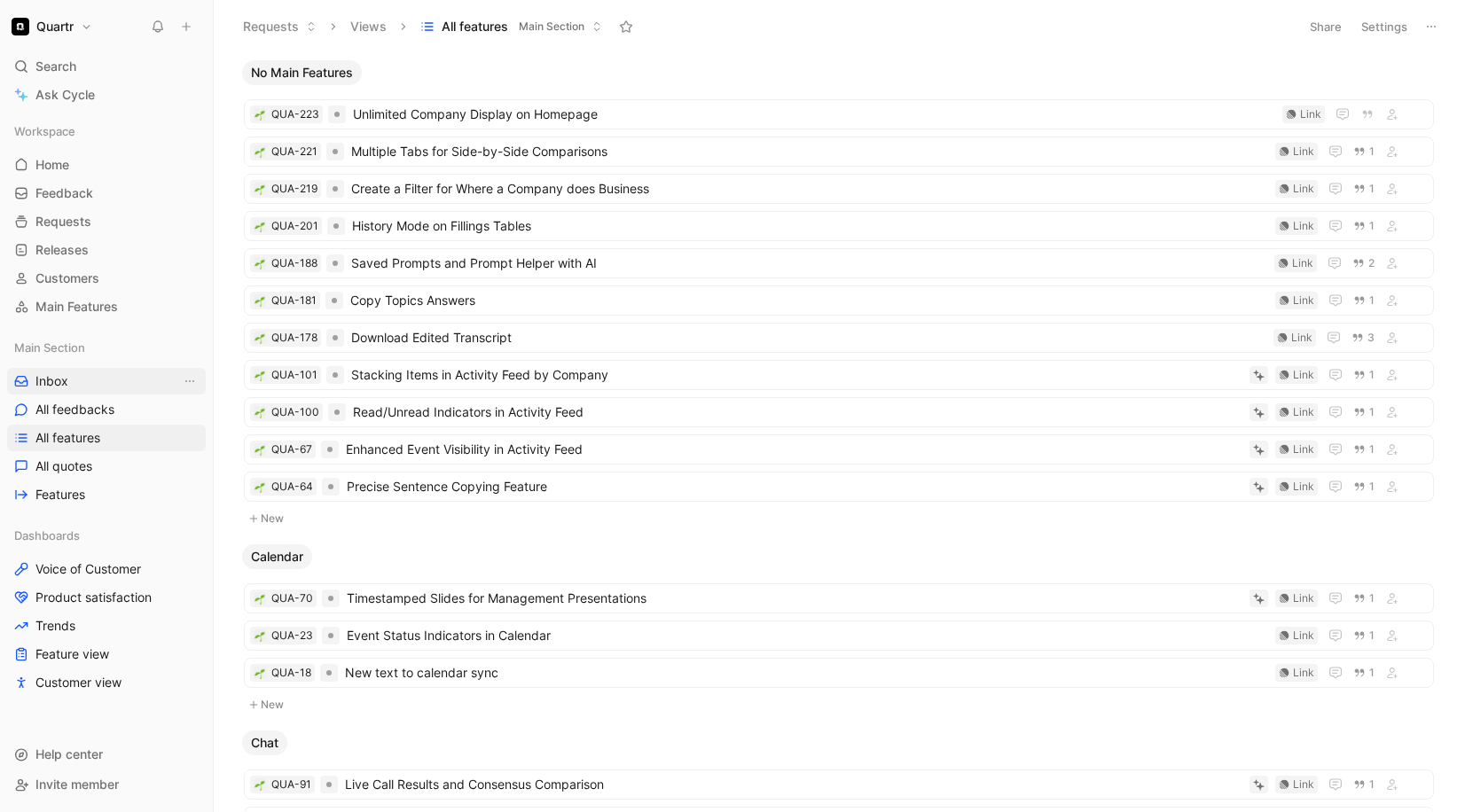 click on "Inbox" at bounding box center [106, 381] 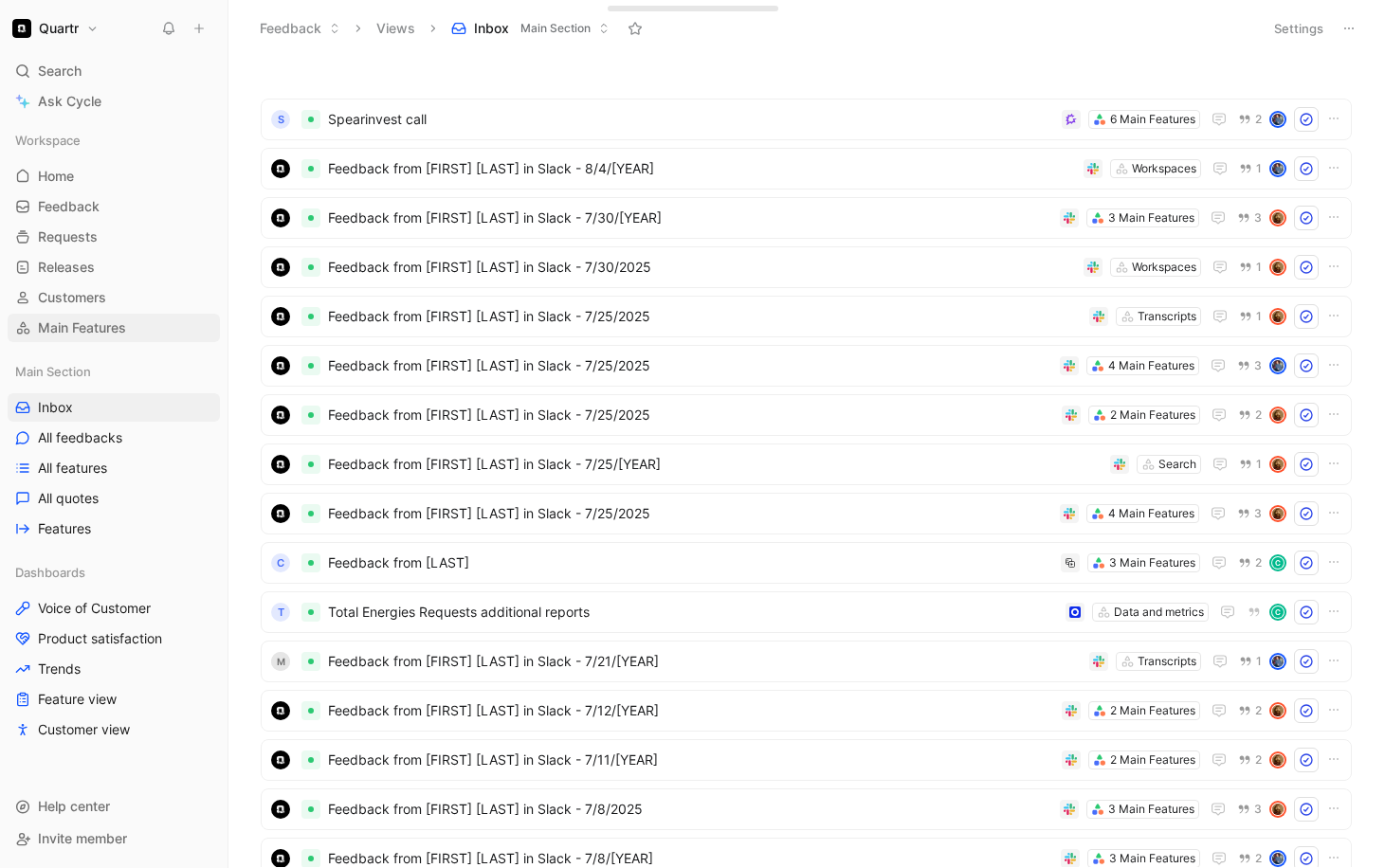 scroll, scrollTop: 969, scrollLeft: 0, axis: vertical 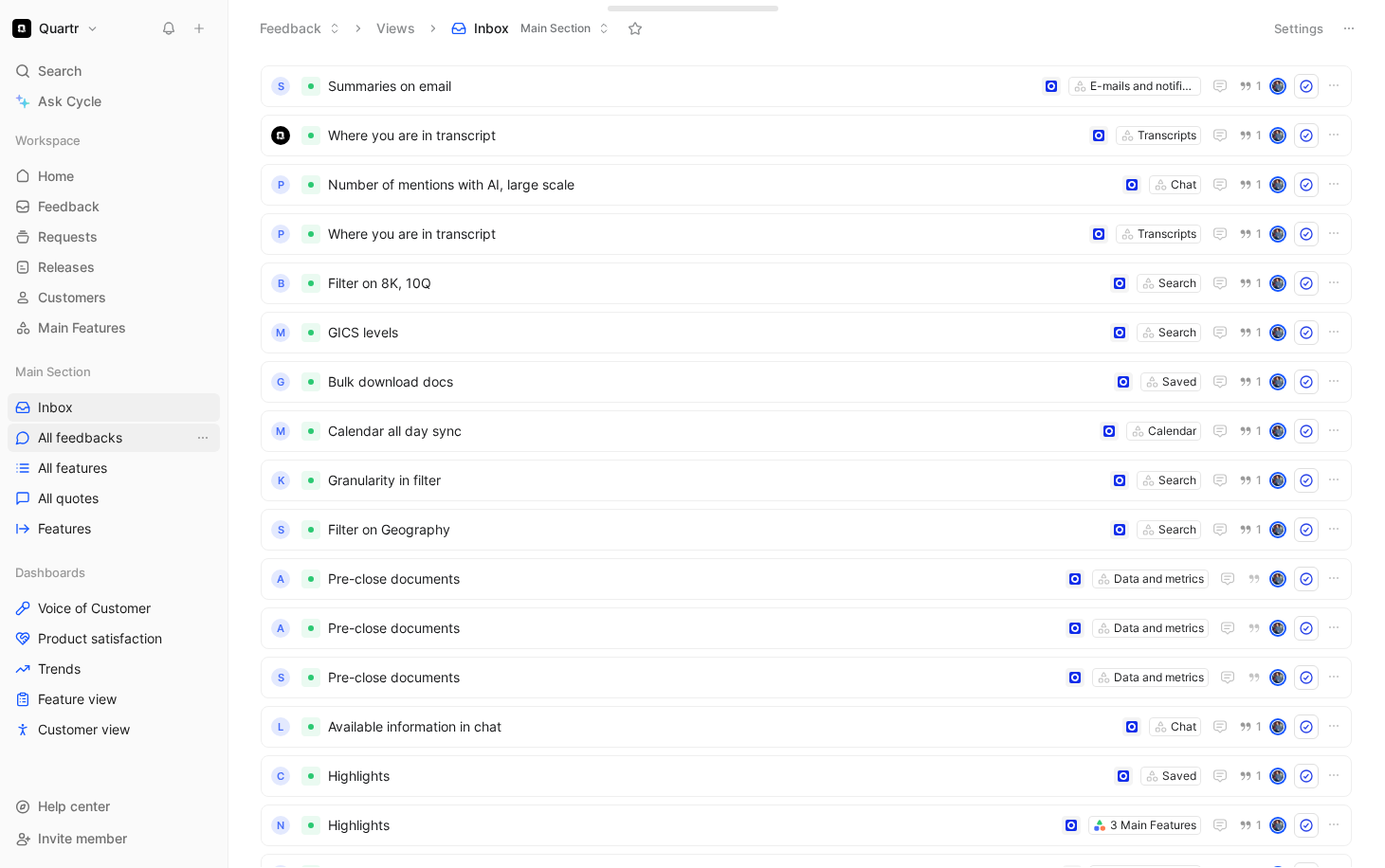 click on "All feedbacks" at bounding box center (80, 438) 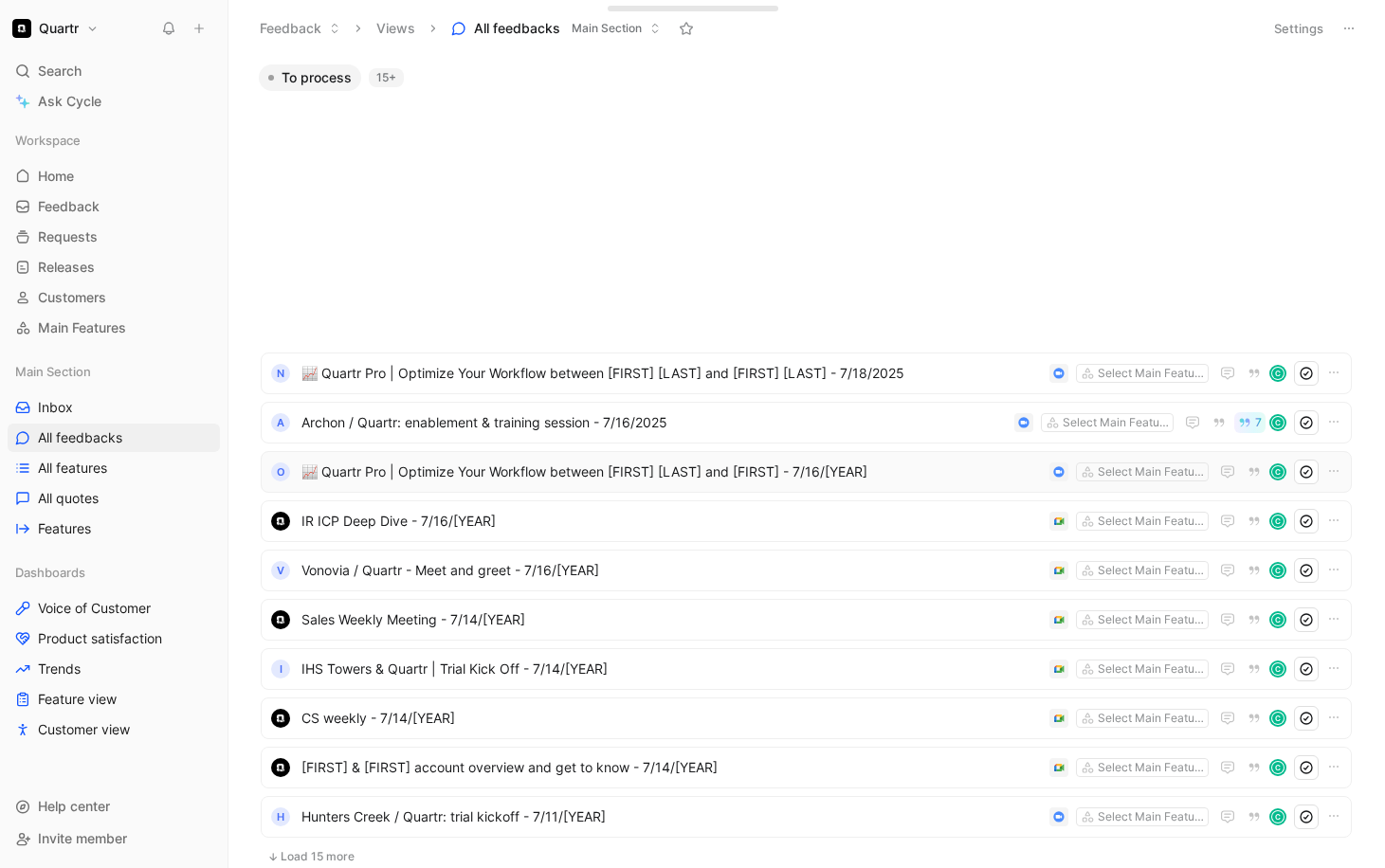 scroll, scrollTop: 1051, scrollLeft: 0, axis: vertical 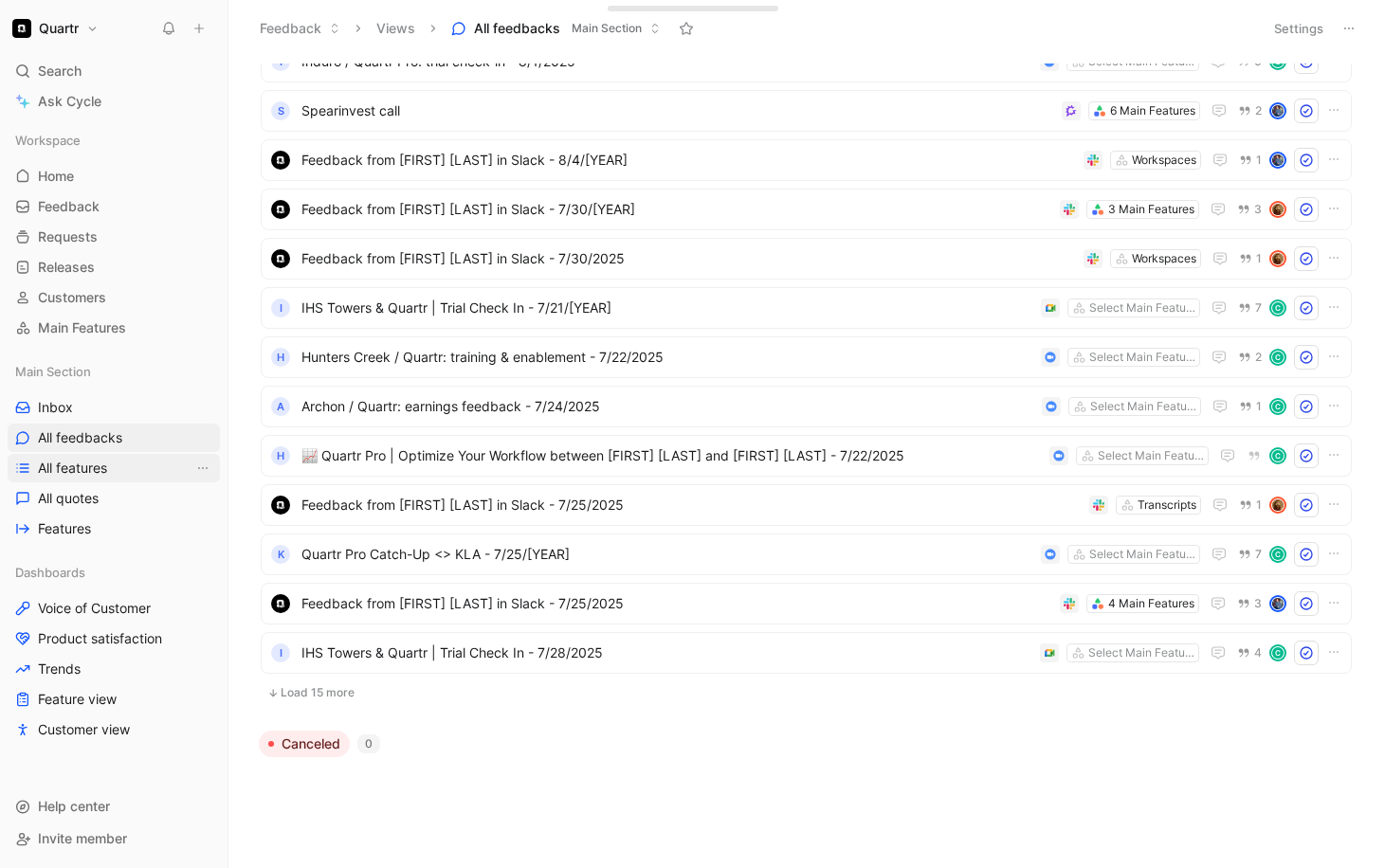 click on "All features" at bounding box center (114, 468) 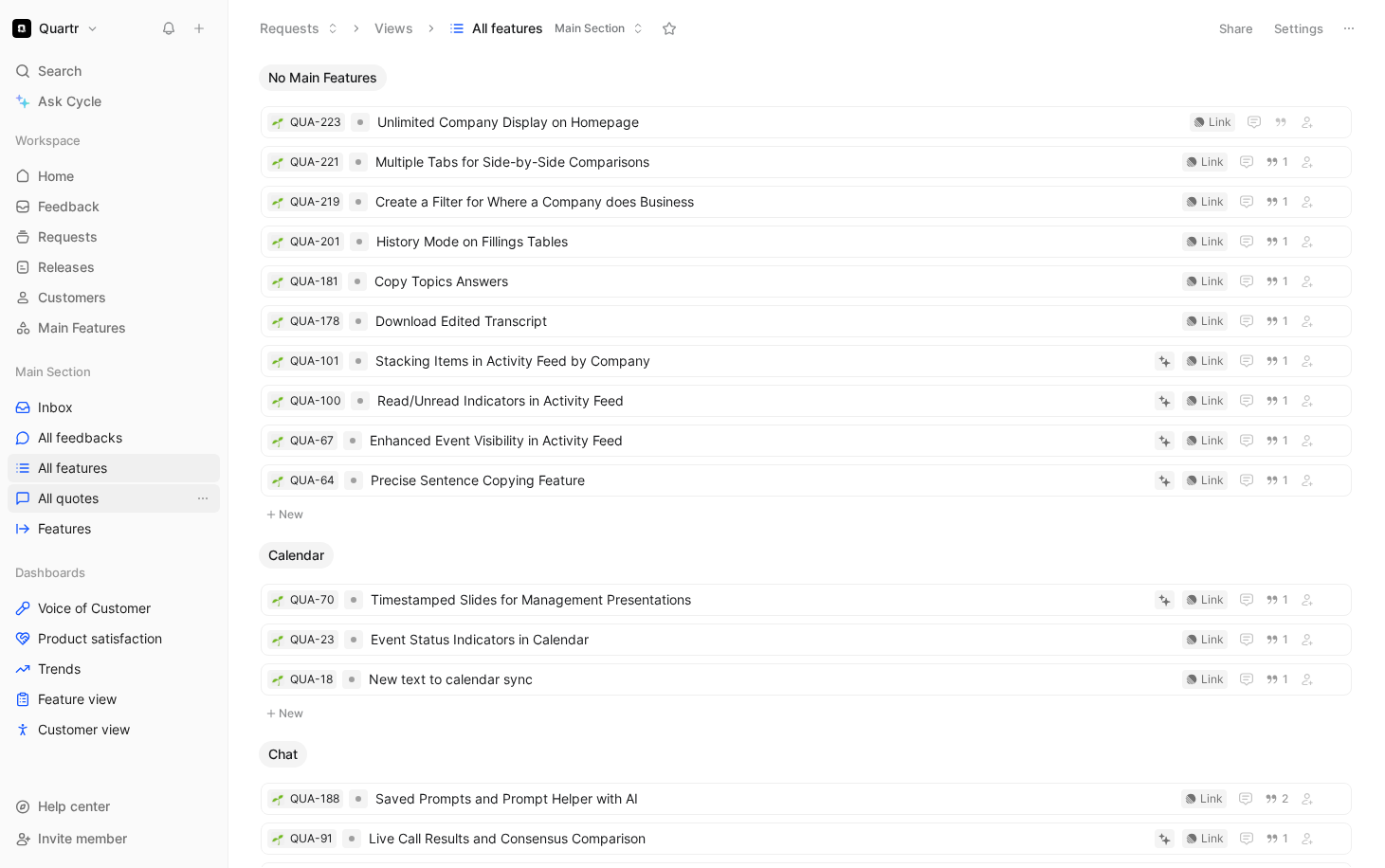 click on "All quotes" at bounding box center (68, 498) 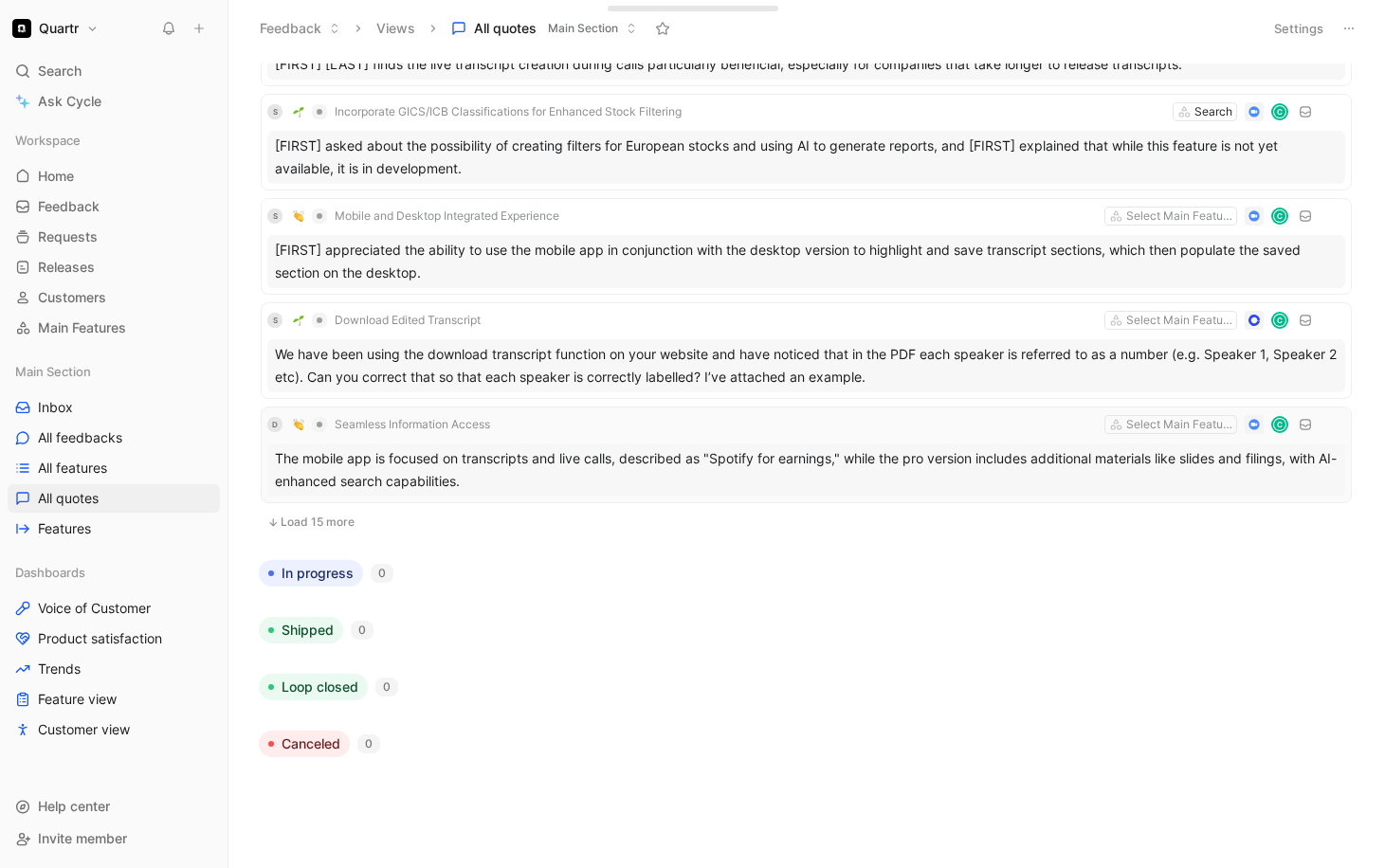 scroll, scrollTop: 2381, scrollLeft: 0, axis: vertical 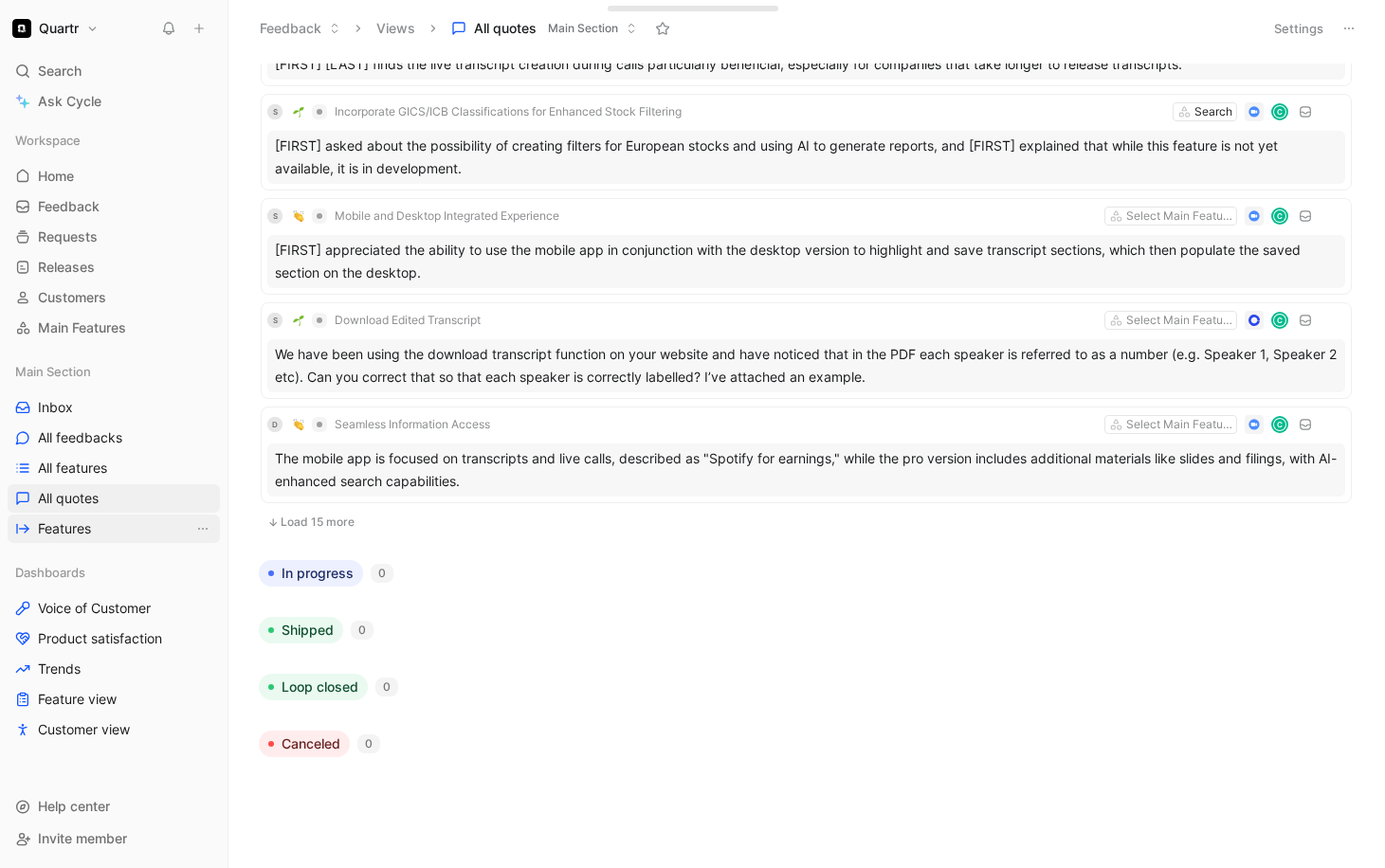 click on "Features" at bounding box center [64, 529] 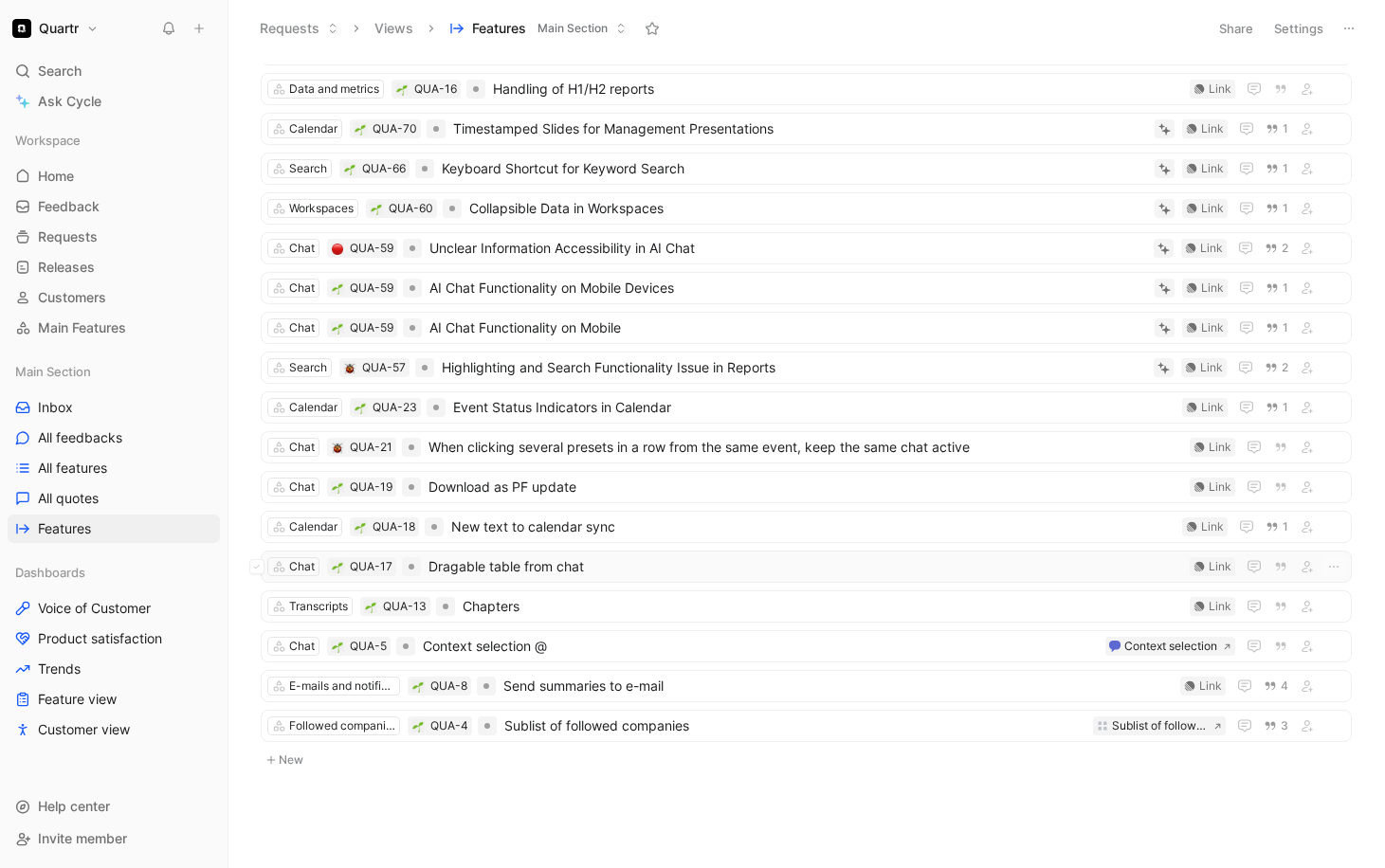 scroll, scrollTop: 0, scrollLeft: 0, axis: both 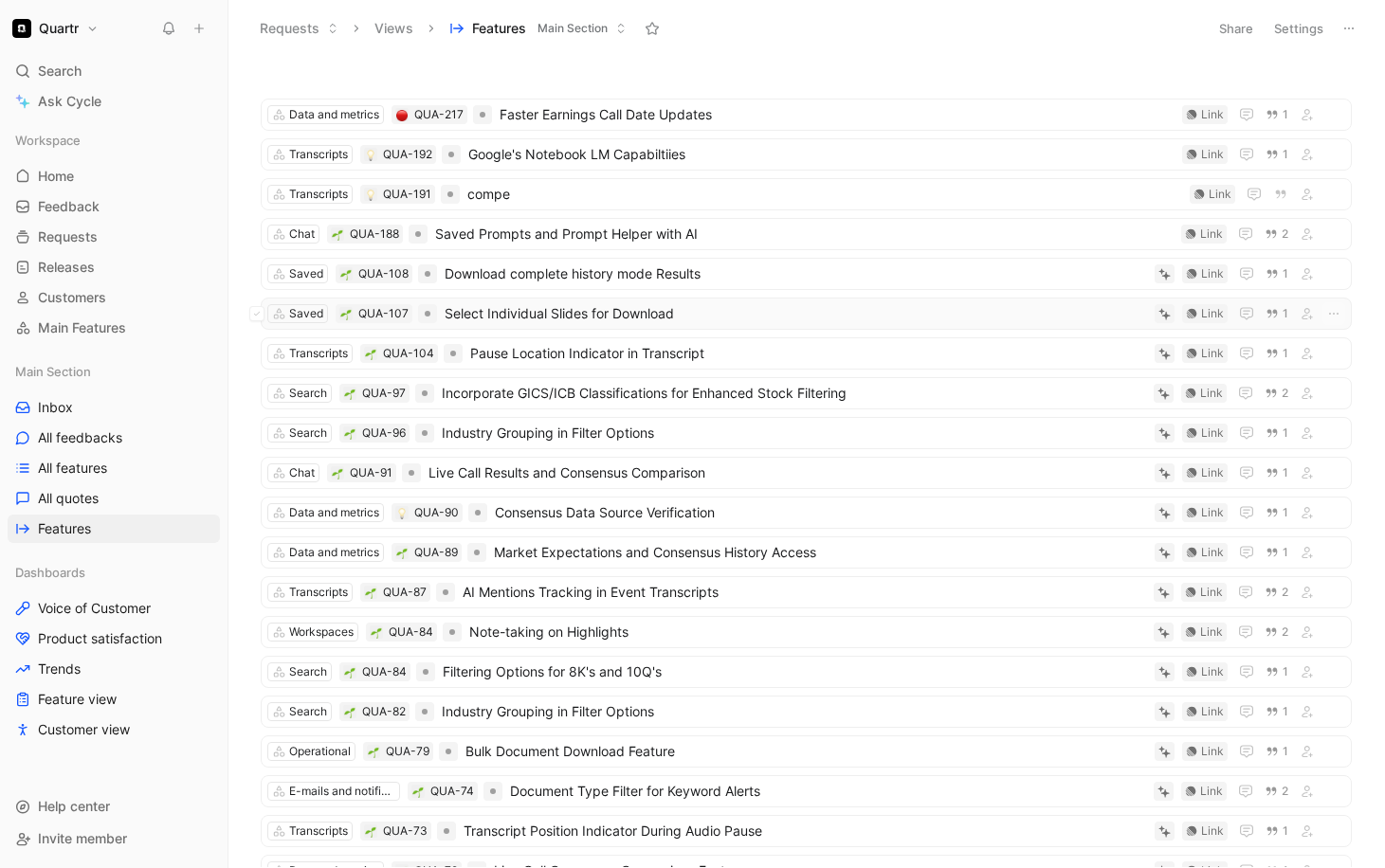click on "Select Individual Slides for Download" at bounding box center (795, 314) 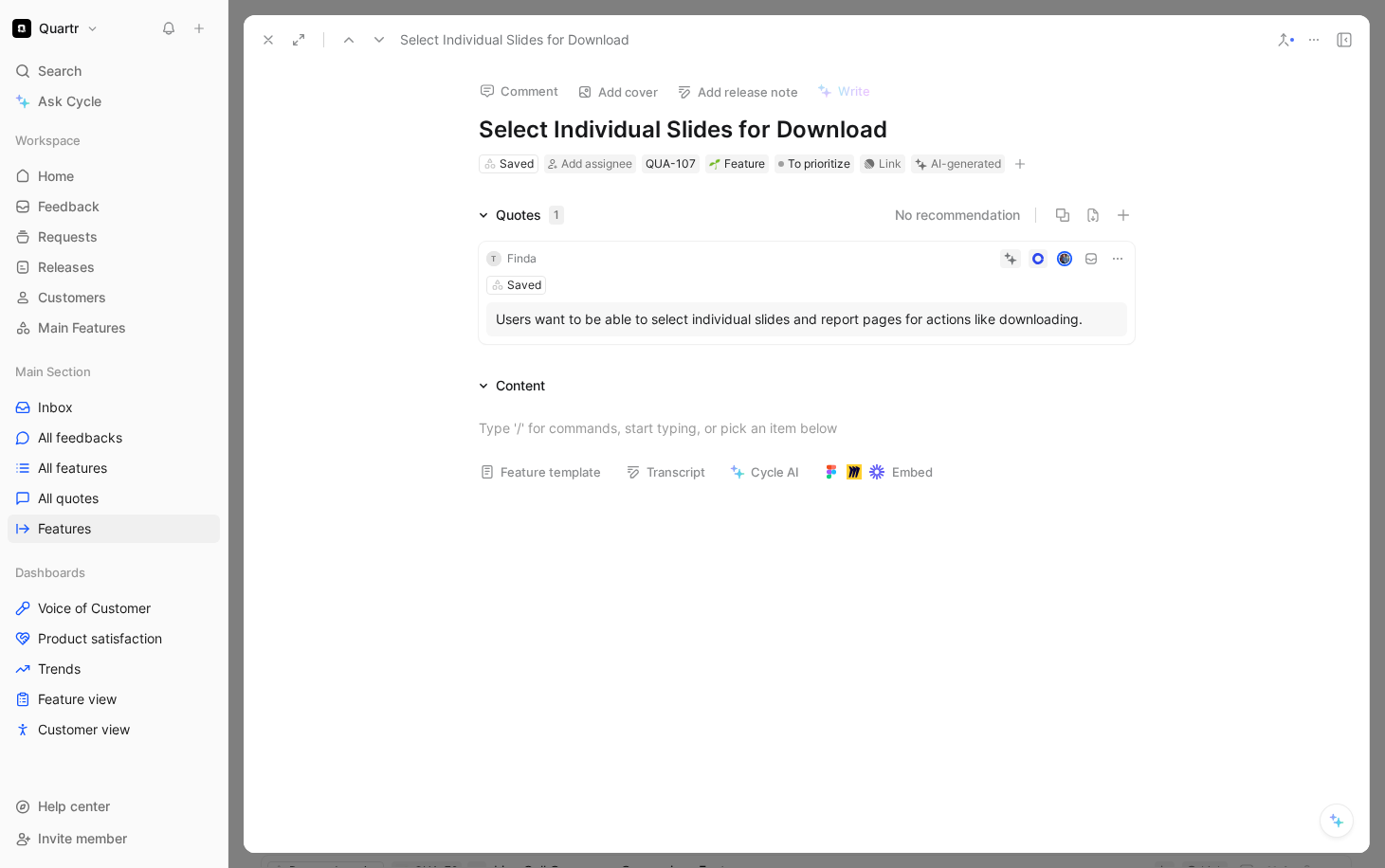 click 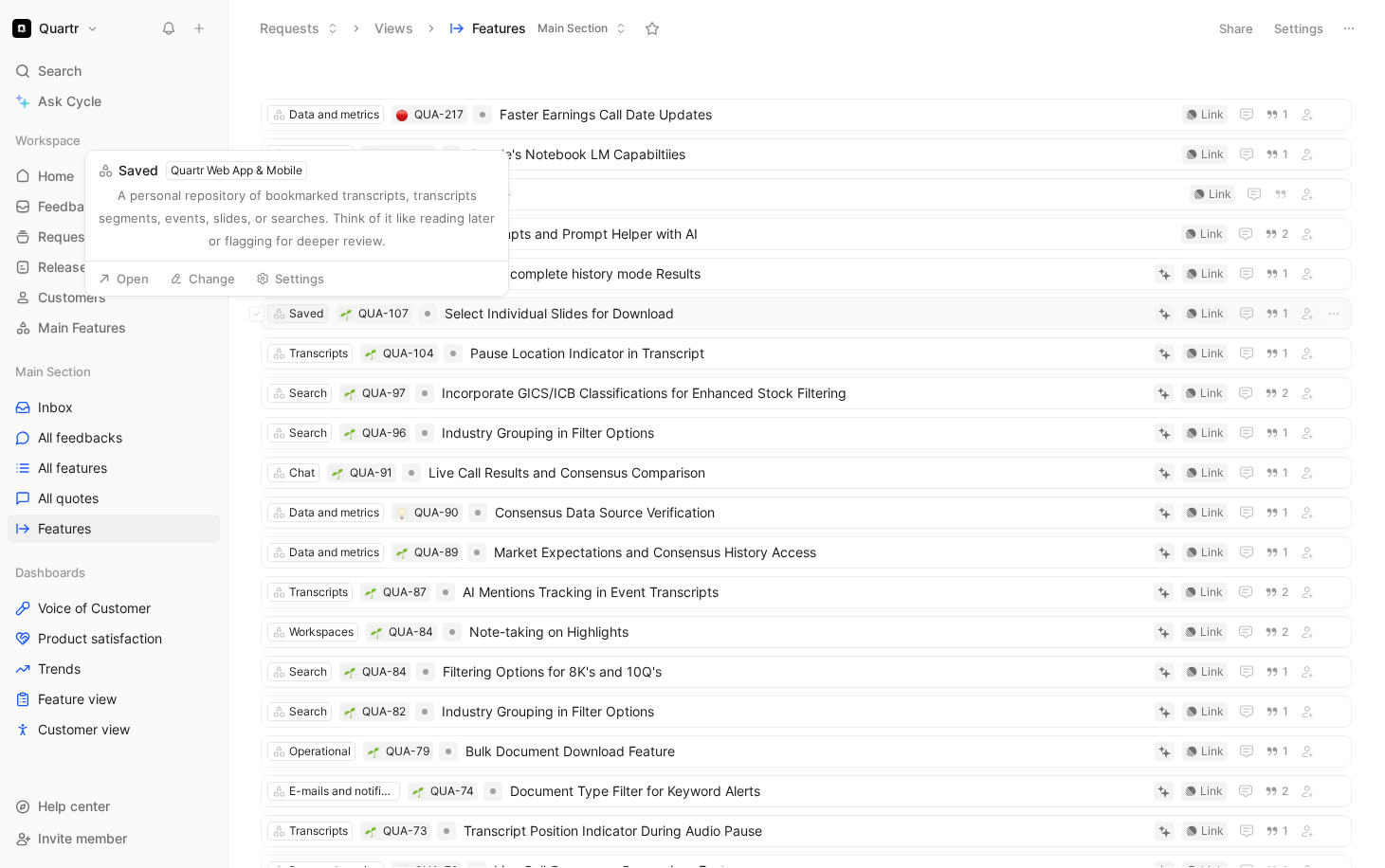 click on "Saved" at bounding box center (306, 314) 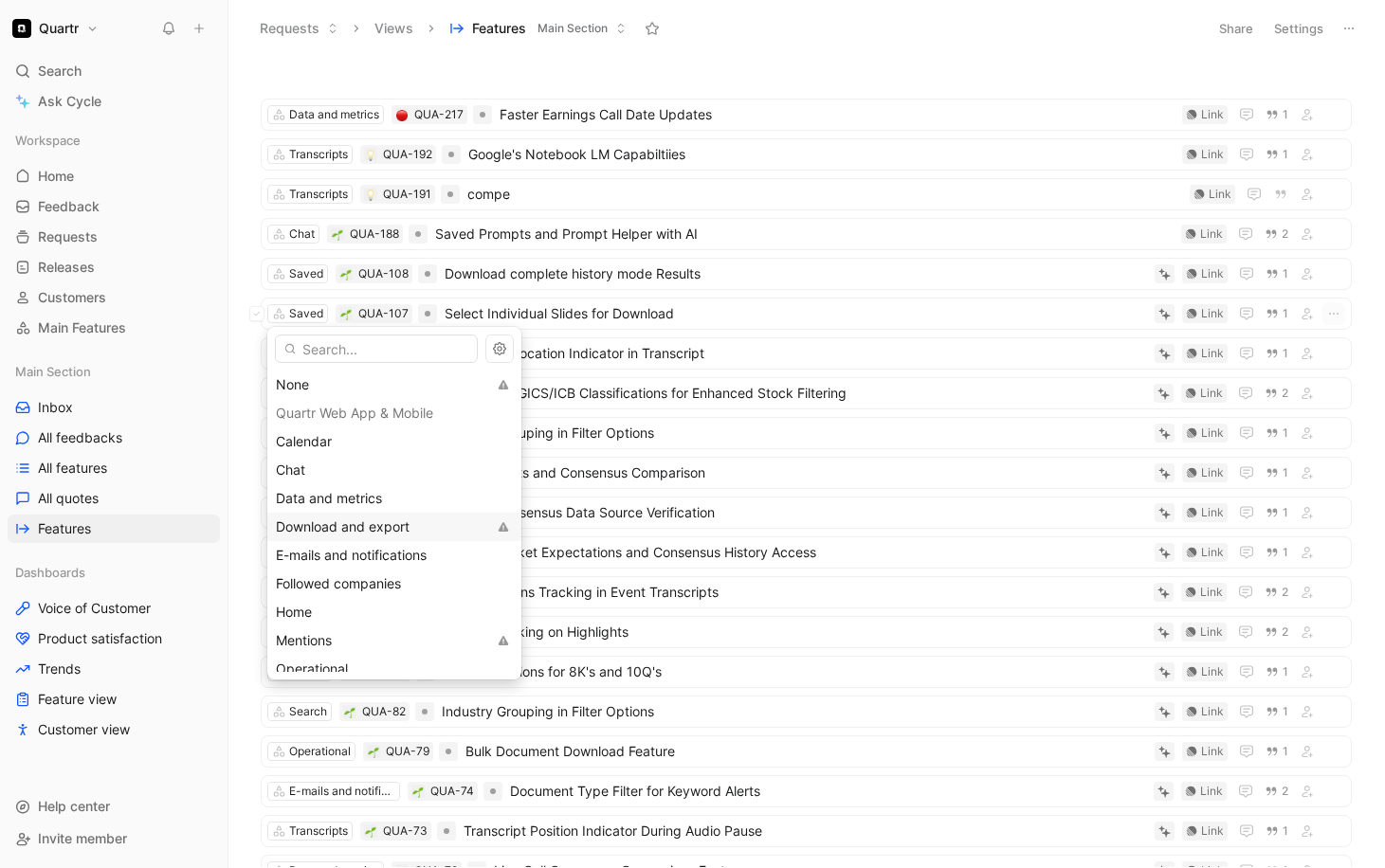 click on "Download and export" at bounding box center [342, 526] 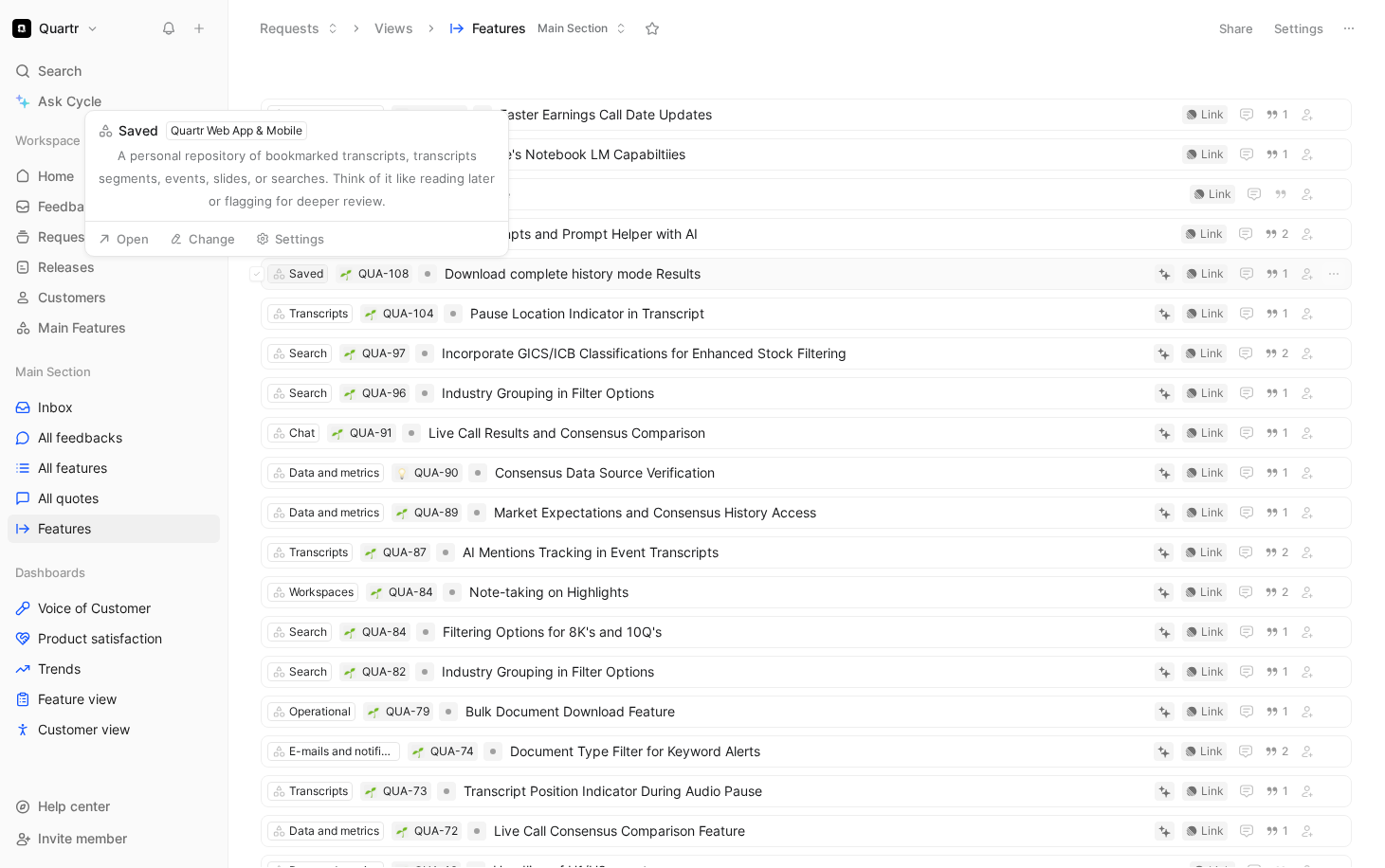 click on "Saved" at bounding box center (306, 274) 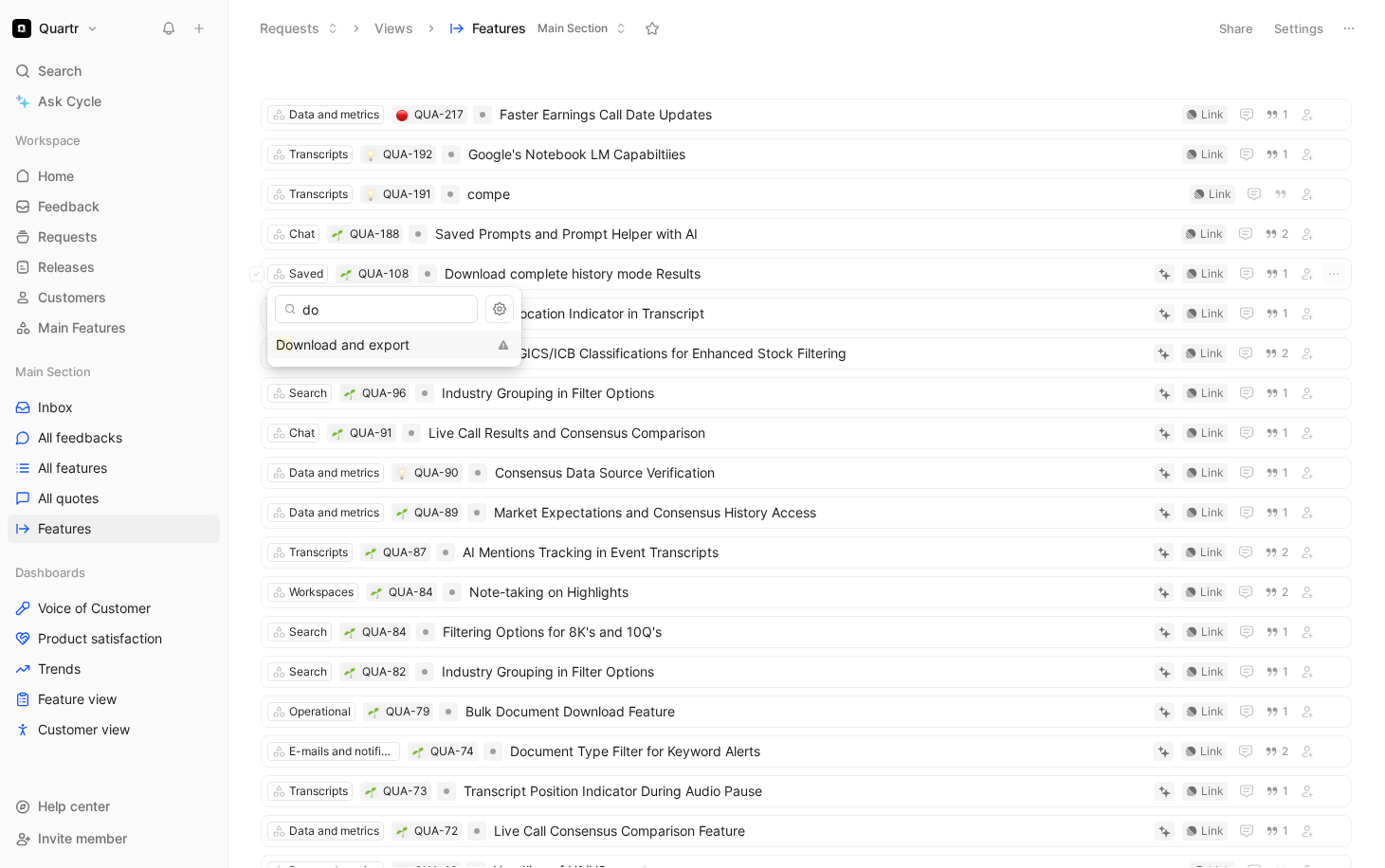 type on "do" 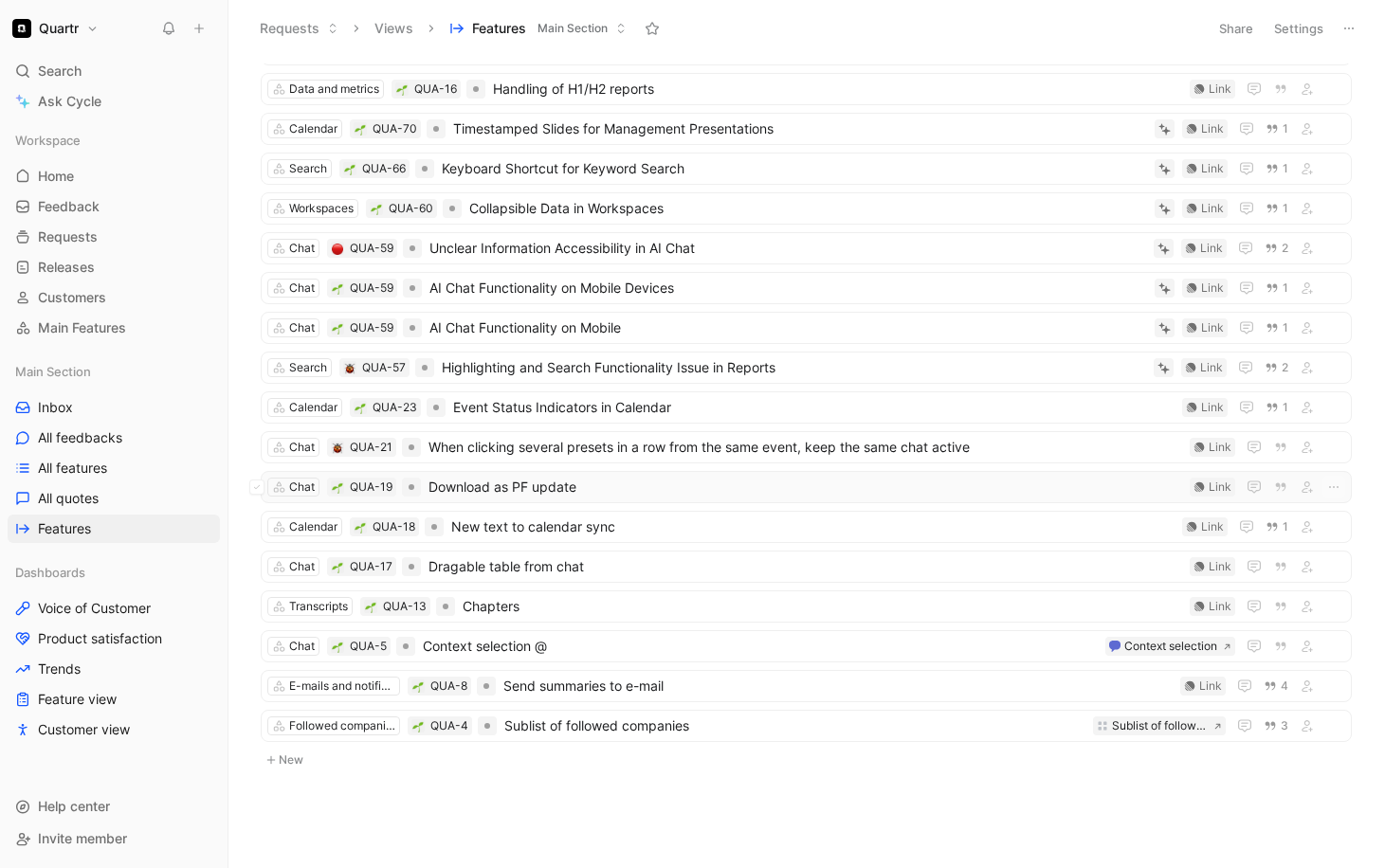 scroll, scrollTop: 0, scrollLeft: 0, axis: both 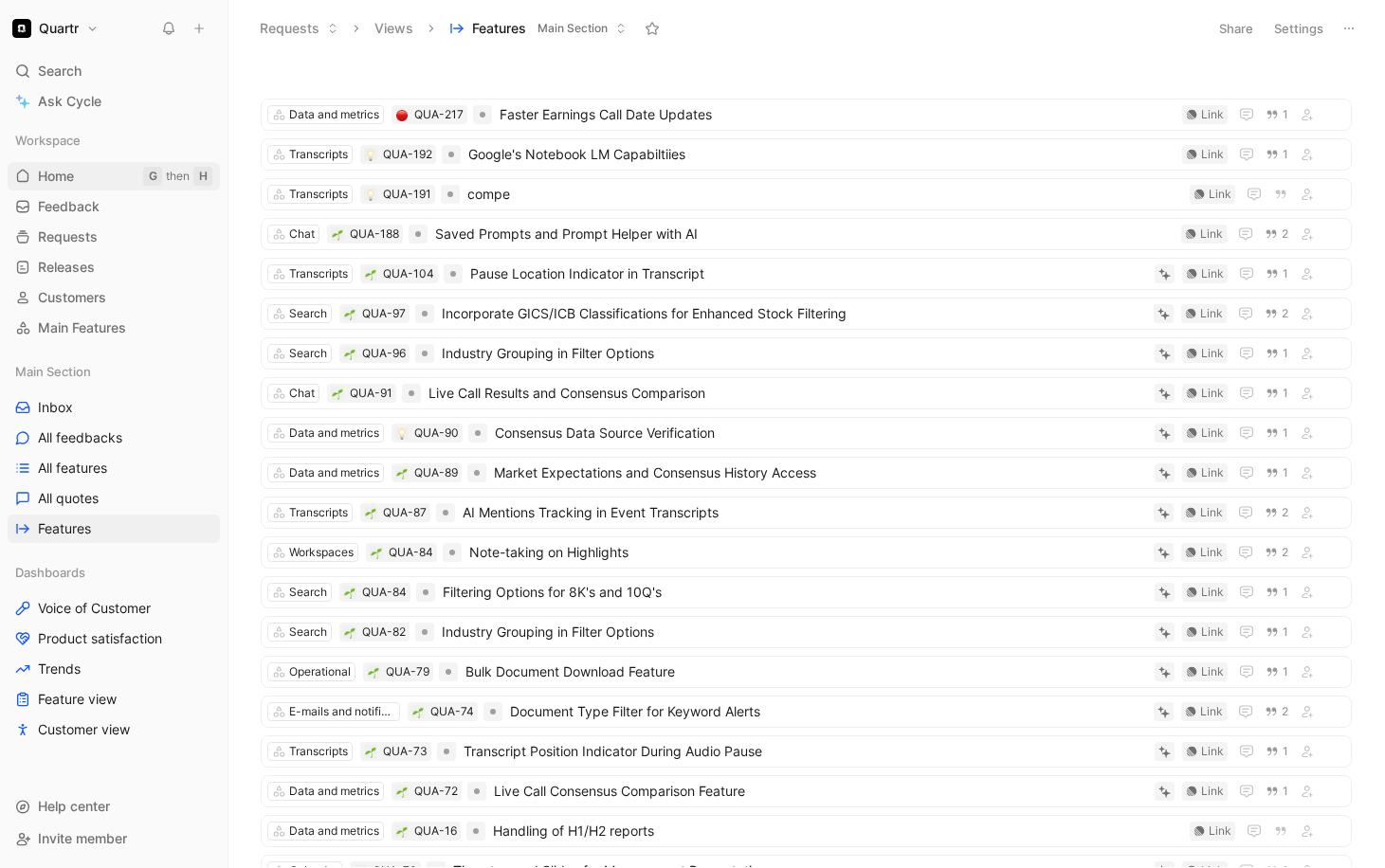 click on "Home" at bounding box center (56, 176) 